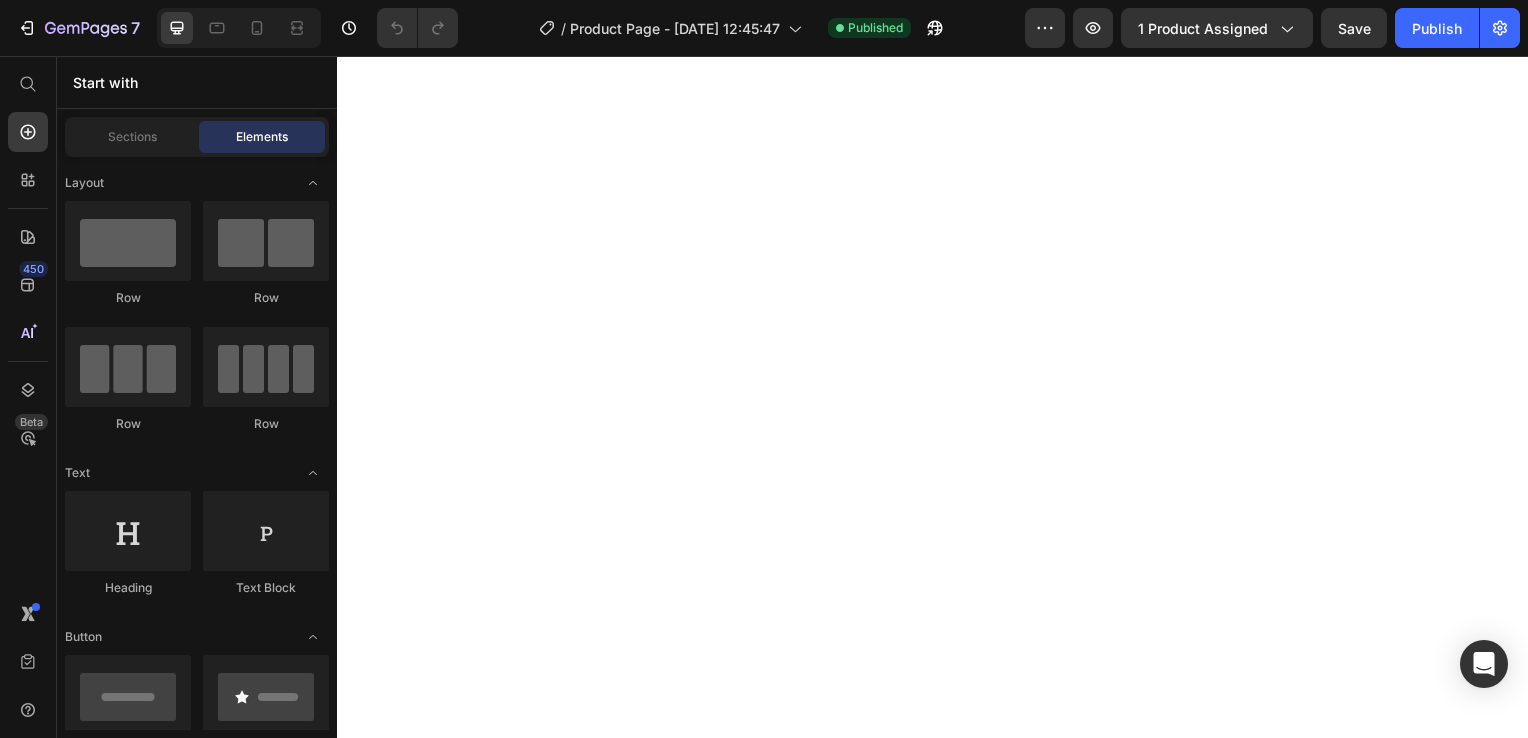scroll, scrollTop: 0, scrollLeft: 0, axis: both 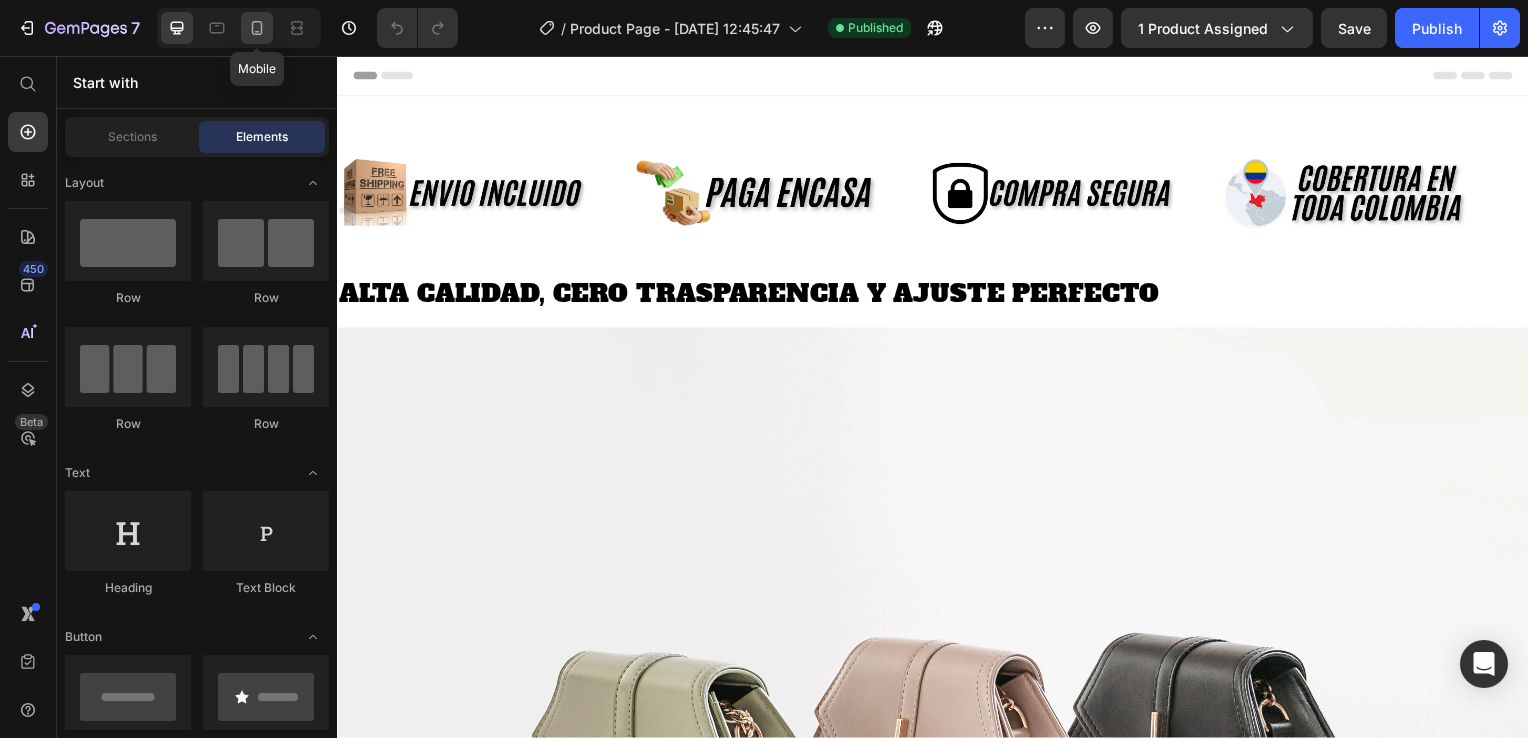 click 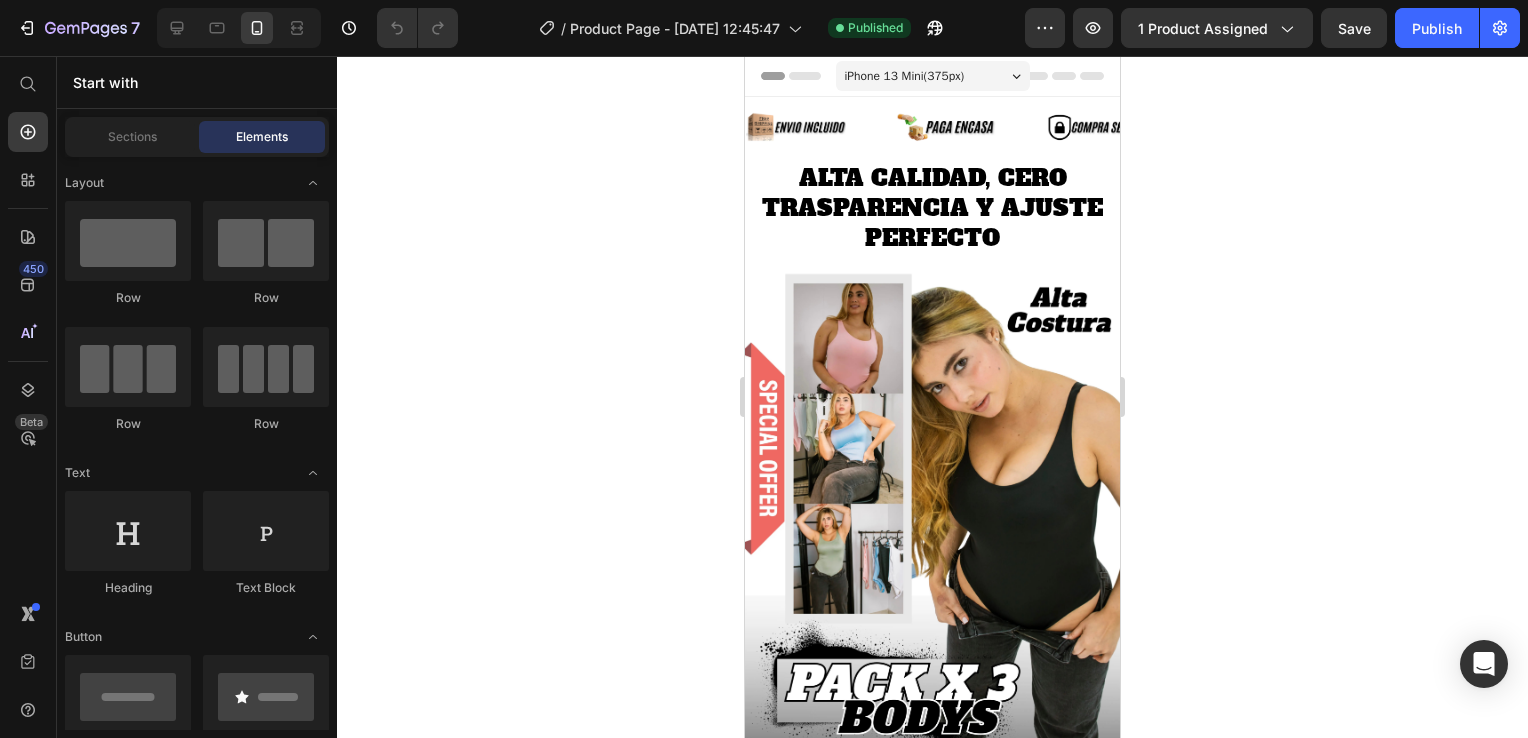 click 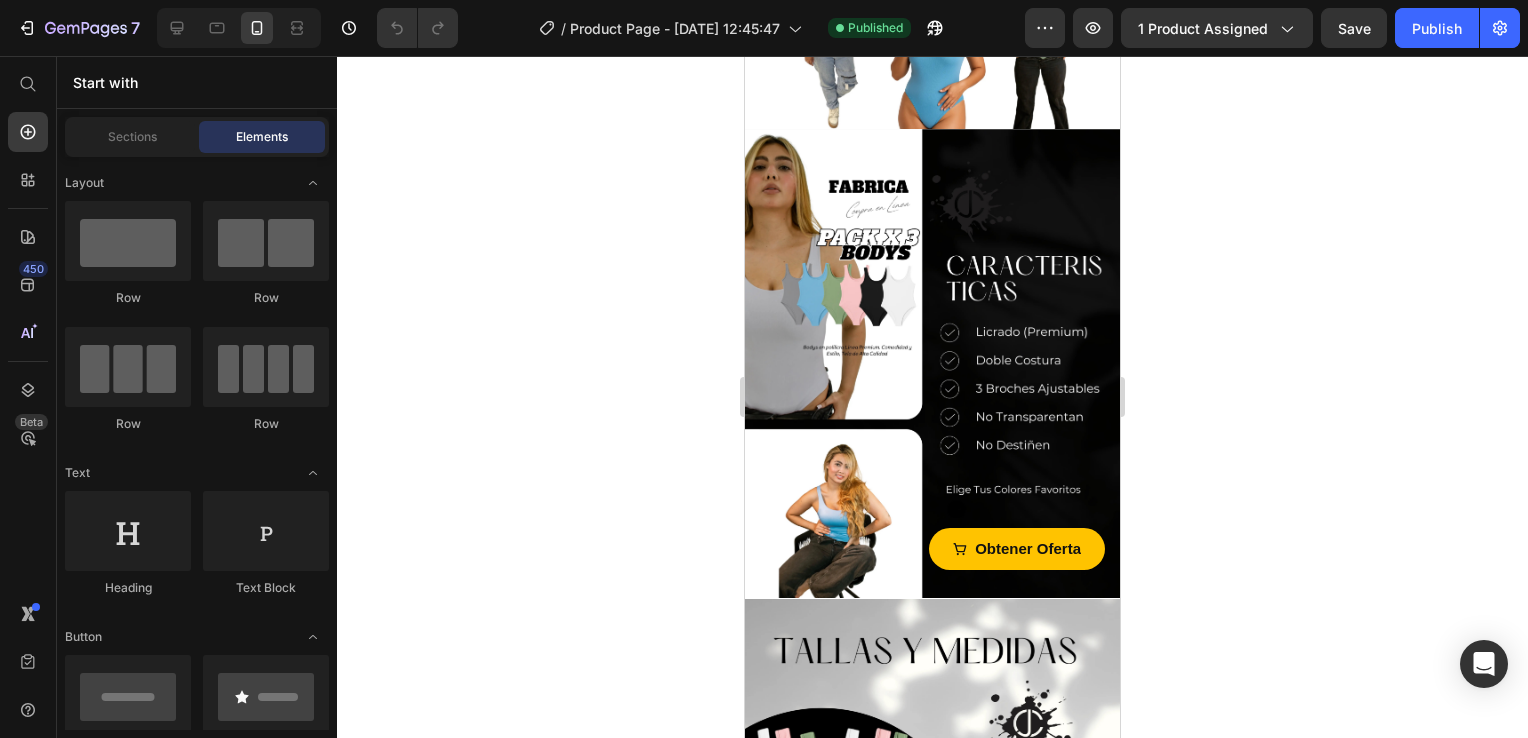 scroll, scrollTop: 1176, scrollLeft: 0, axis: vertical 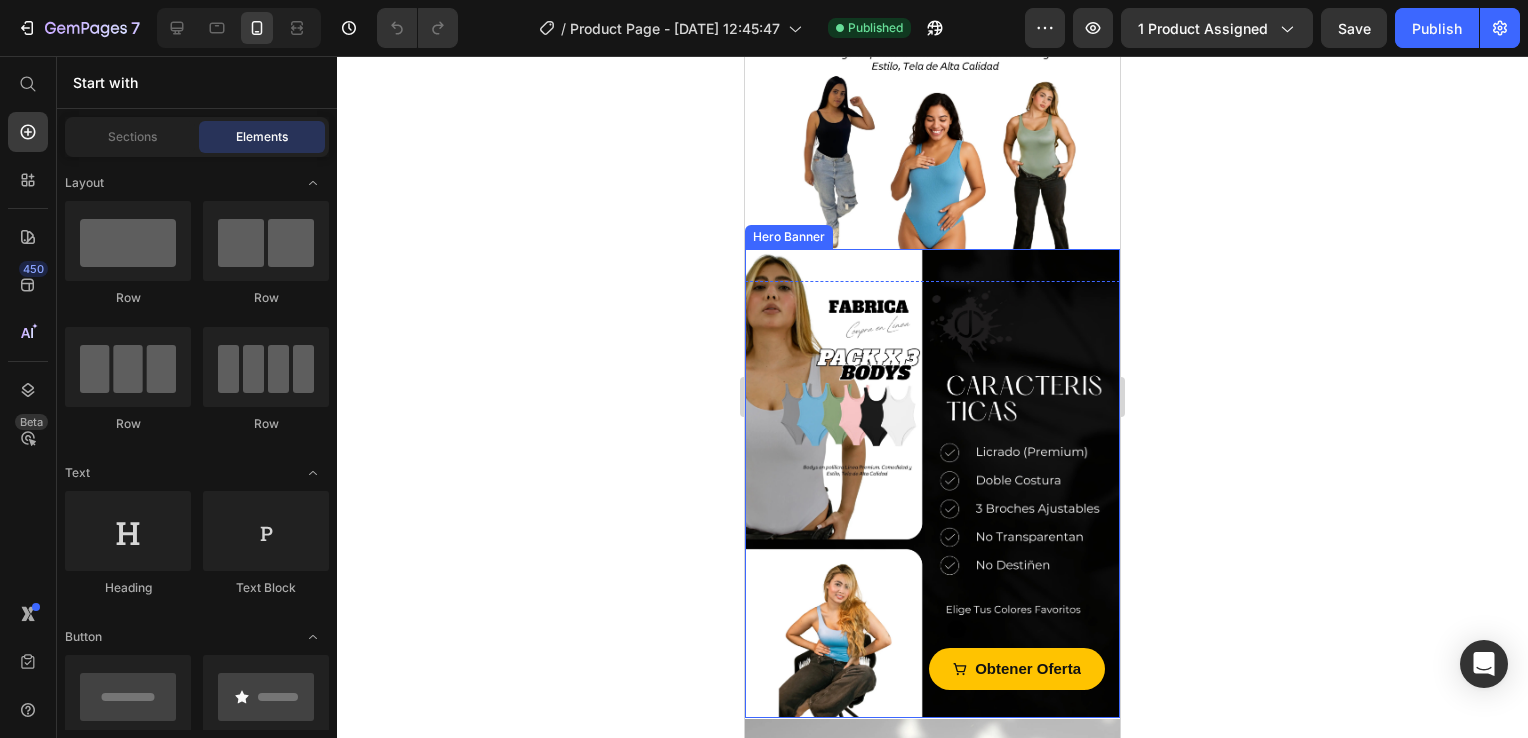 click at bounding box center [932, 483] 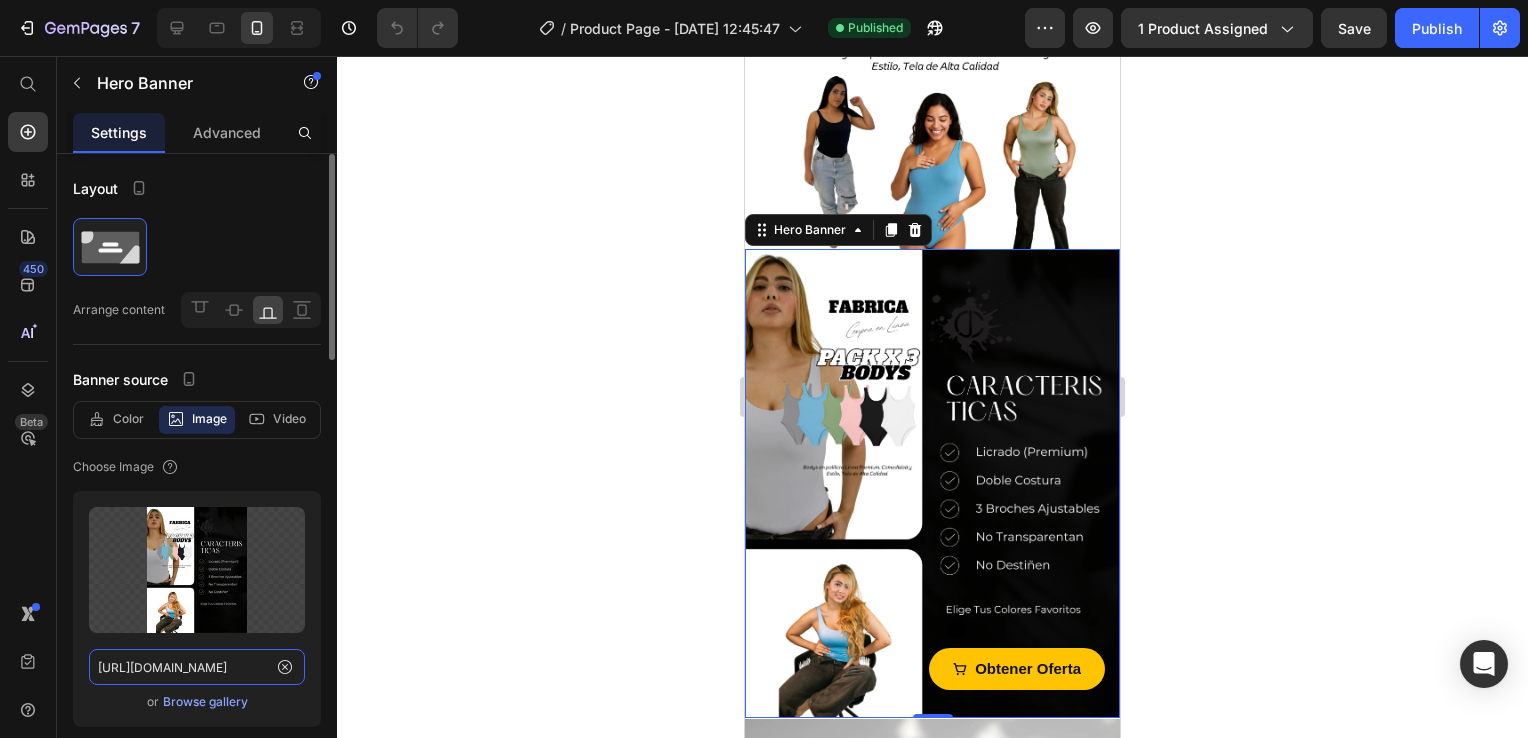 click on "[URL][DOMAIN_NAME]" 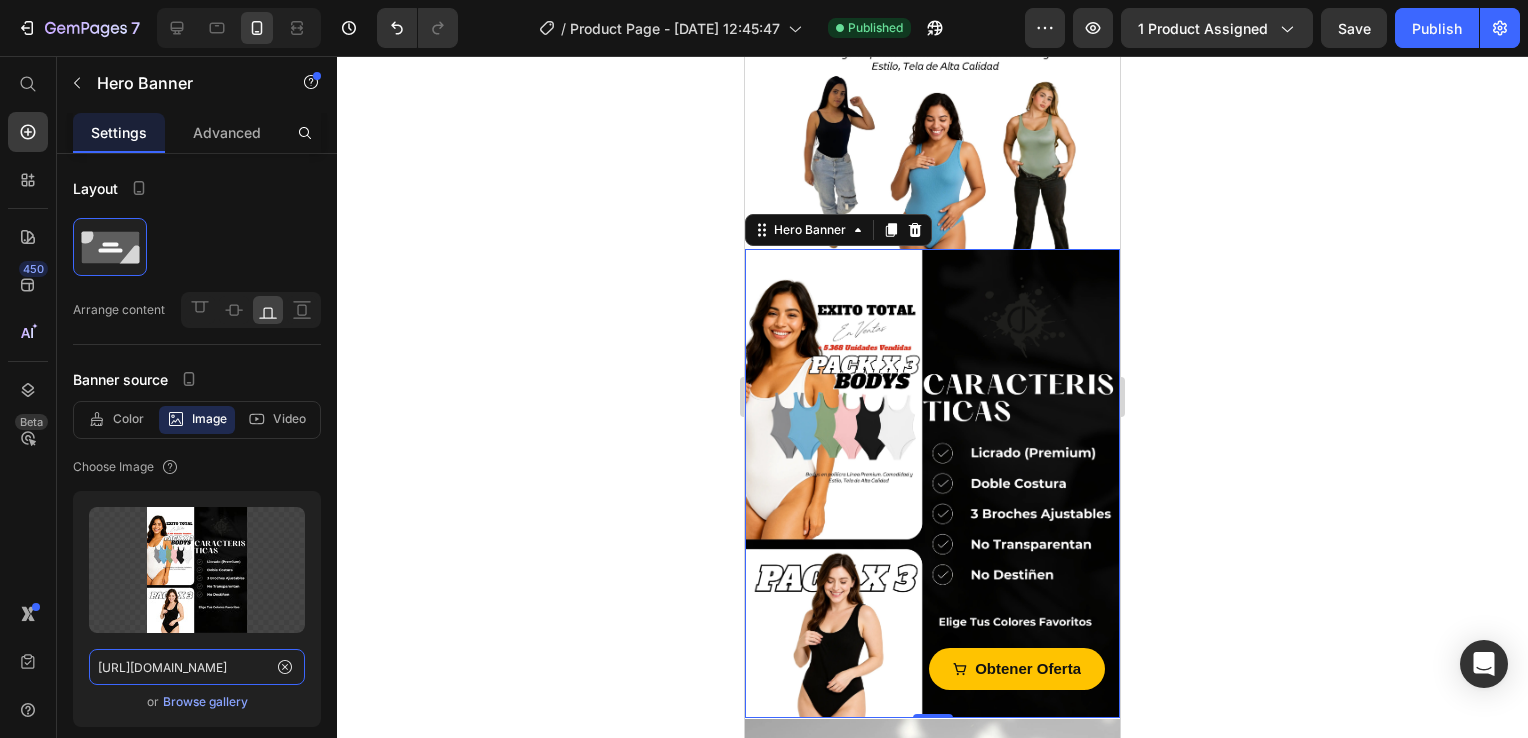 type on "[URL][DOMAIN_NAME]" 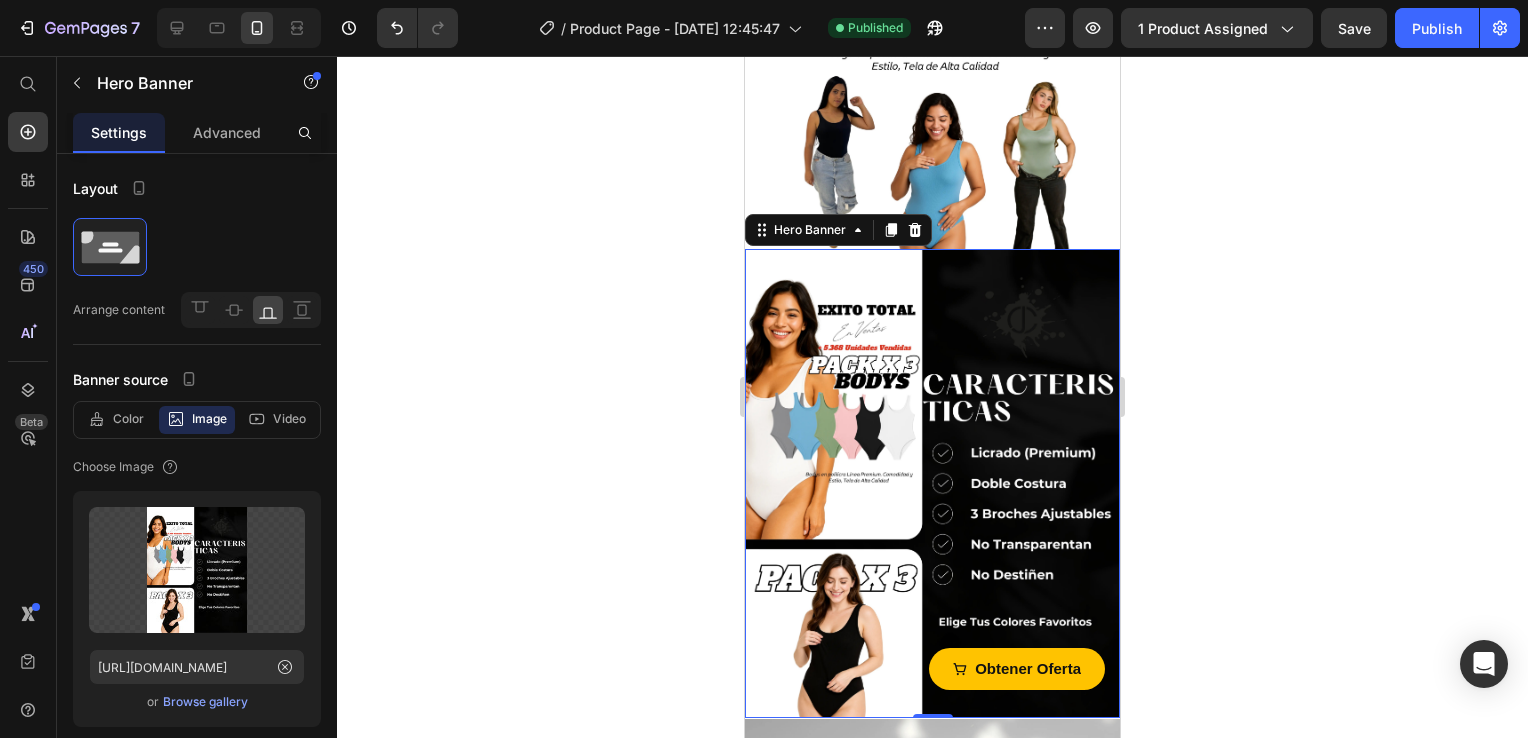 scroll, scrollTop: 0, scrollLeft: 0, axis: both 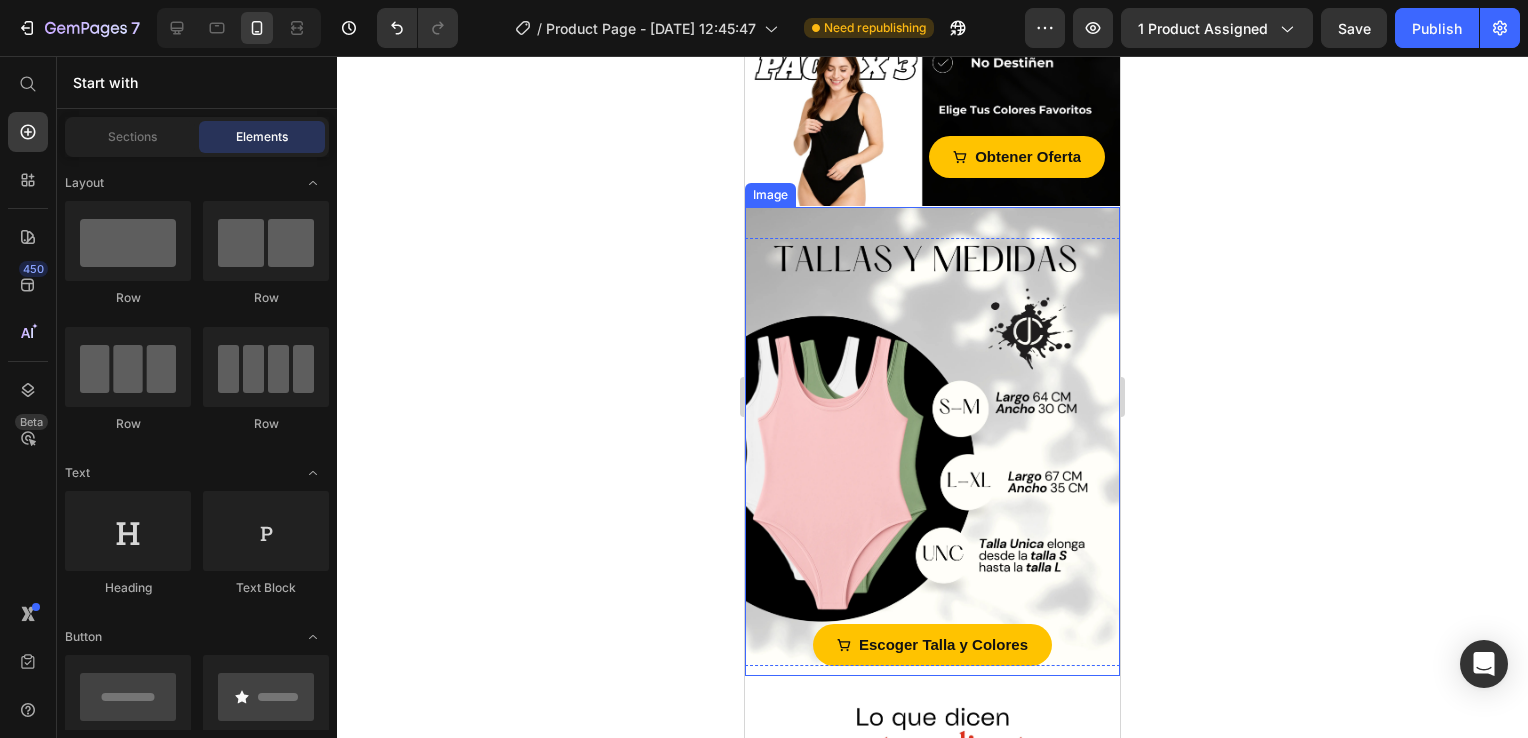 click at bounding box center (932, 441) 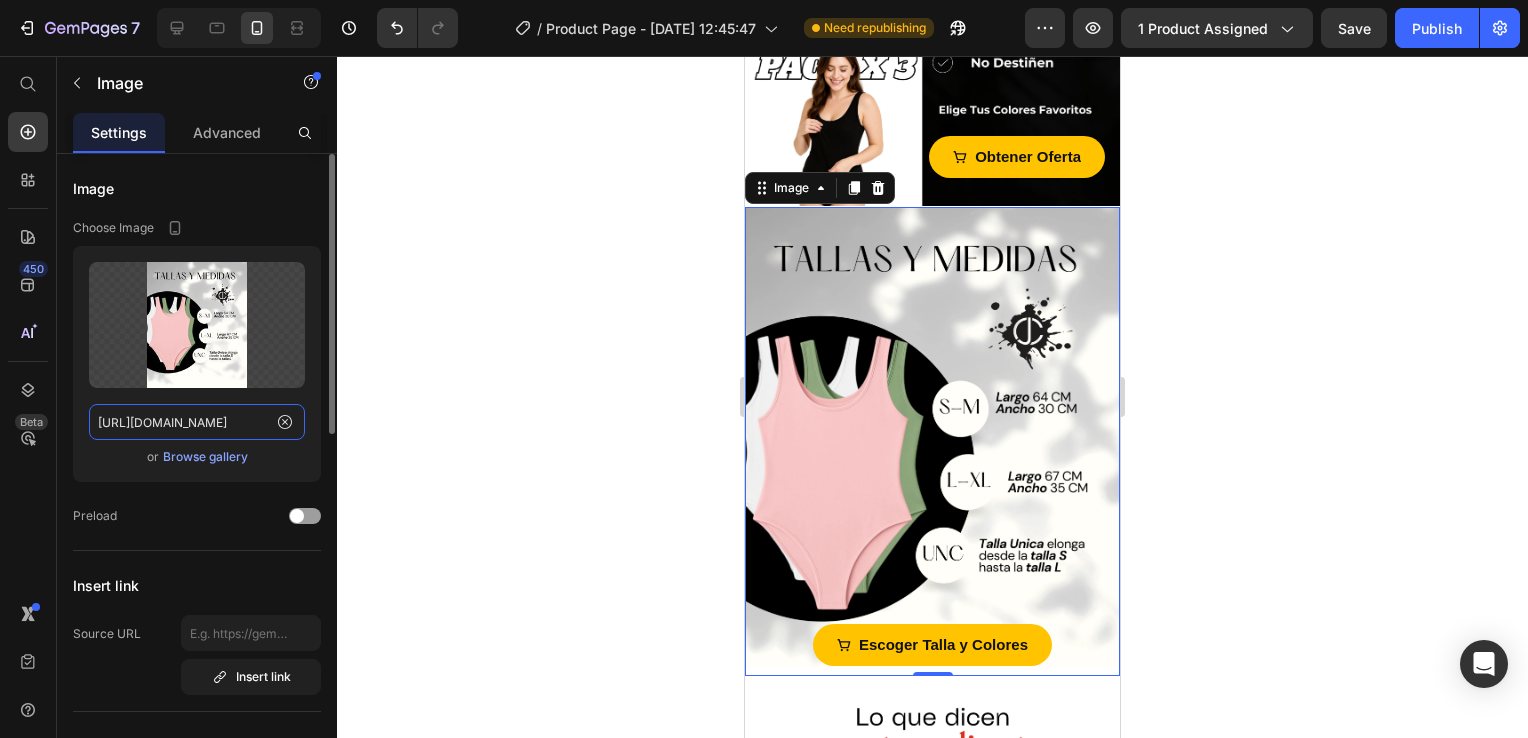 click on "[URL][DOMAIN_NAME]" 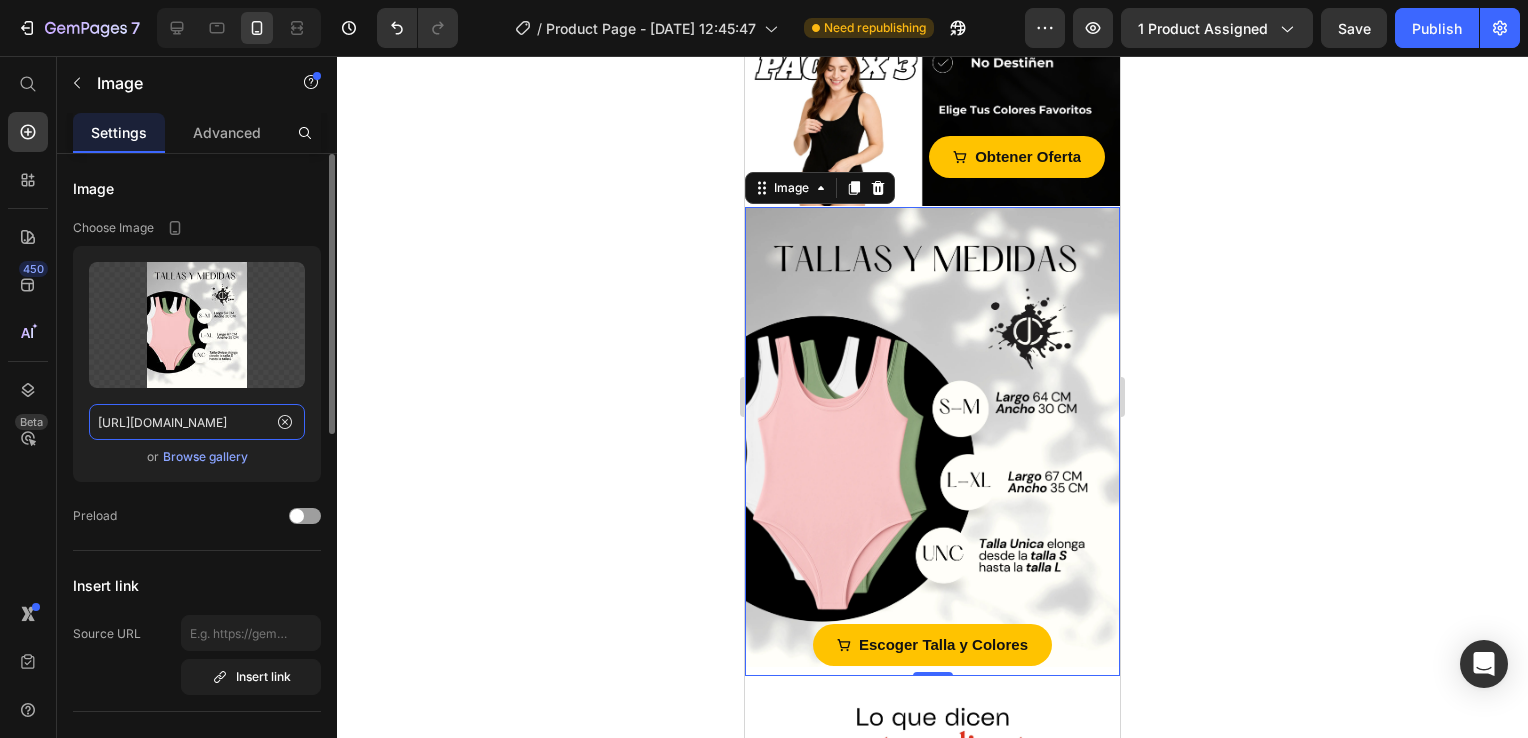 paste on "A_PRECIO_18.webp?v=1752184599" 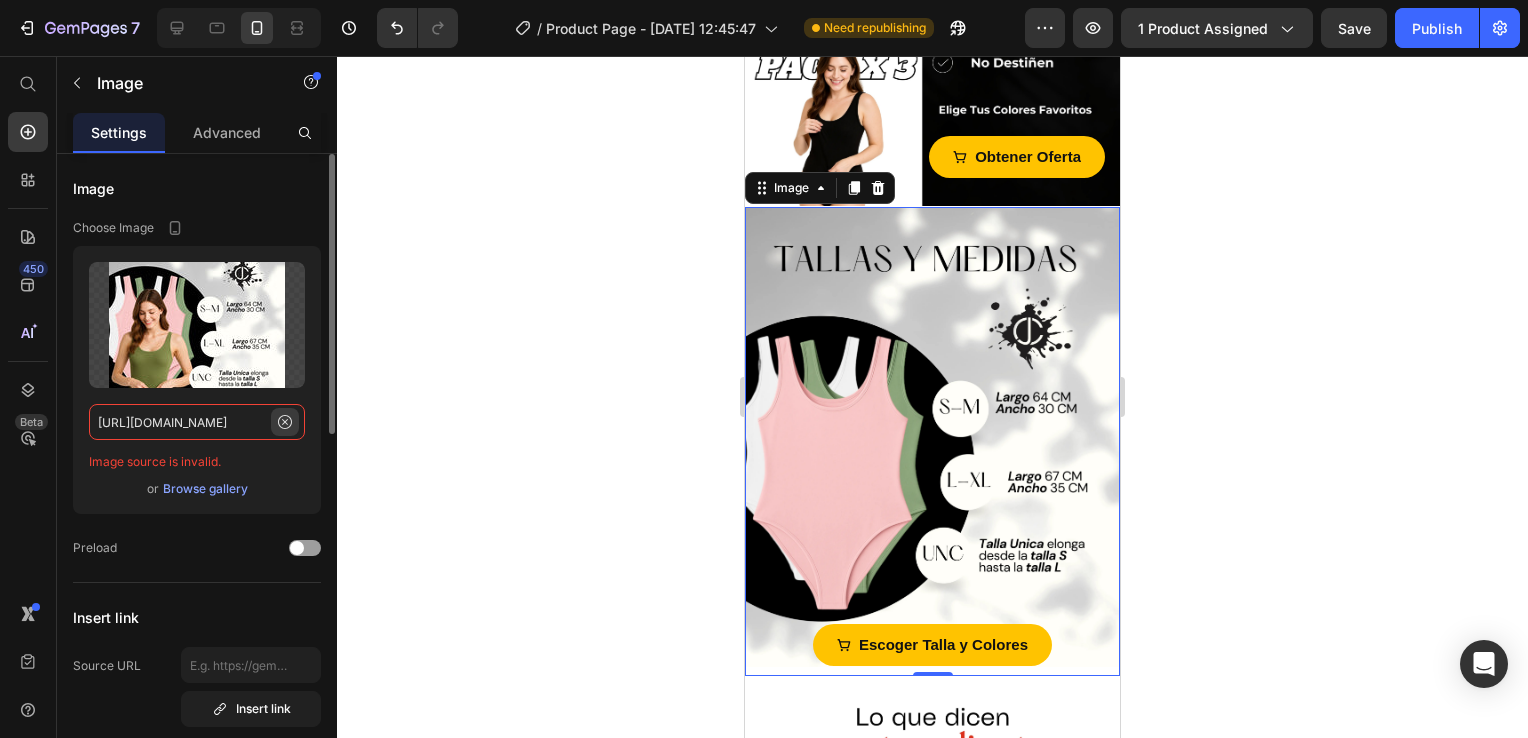type on "[URL][DOMAIN_NAME]" 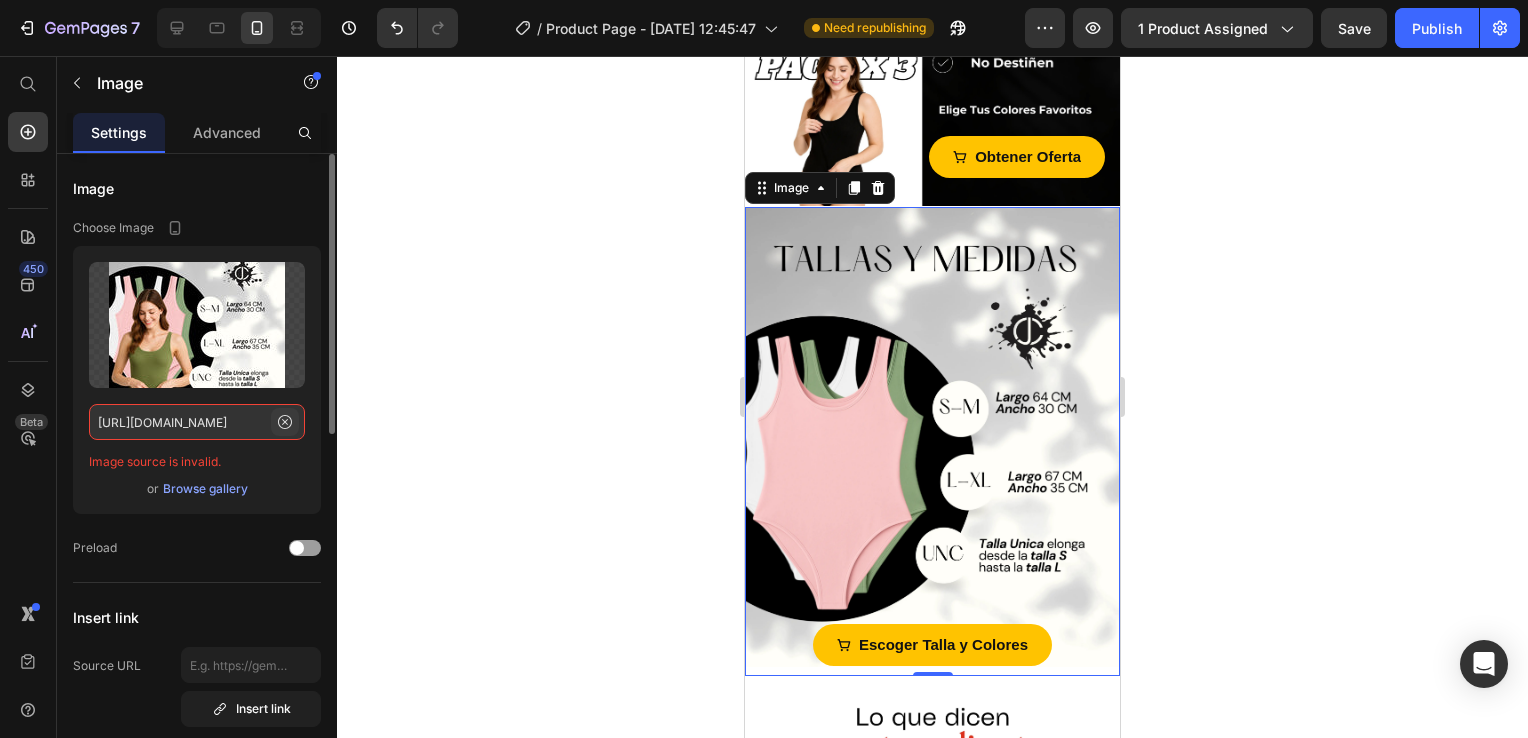 click 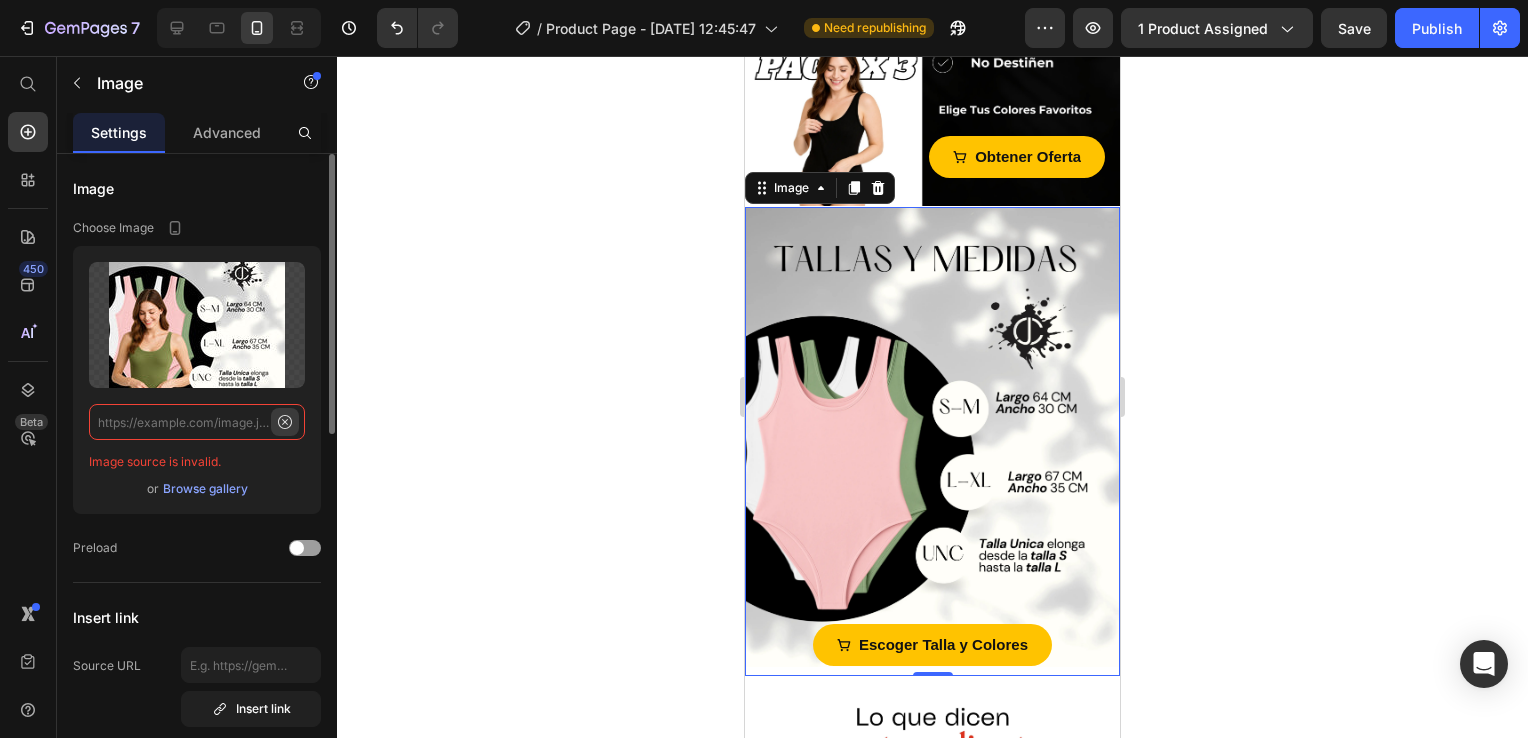 scroll, scrollTop: 0, scrollLeft: 0, axis: both 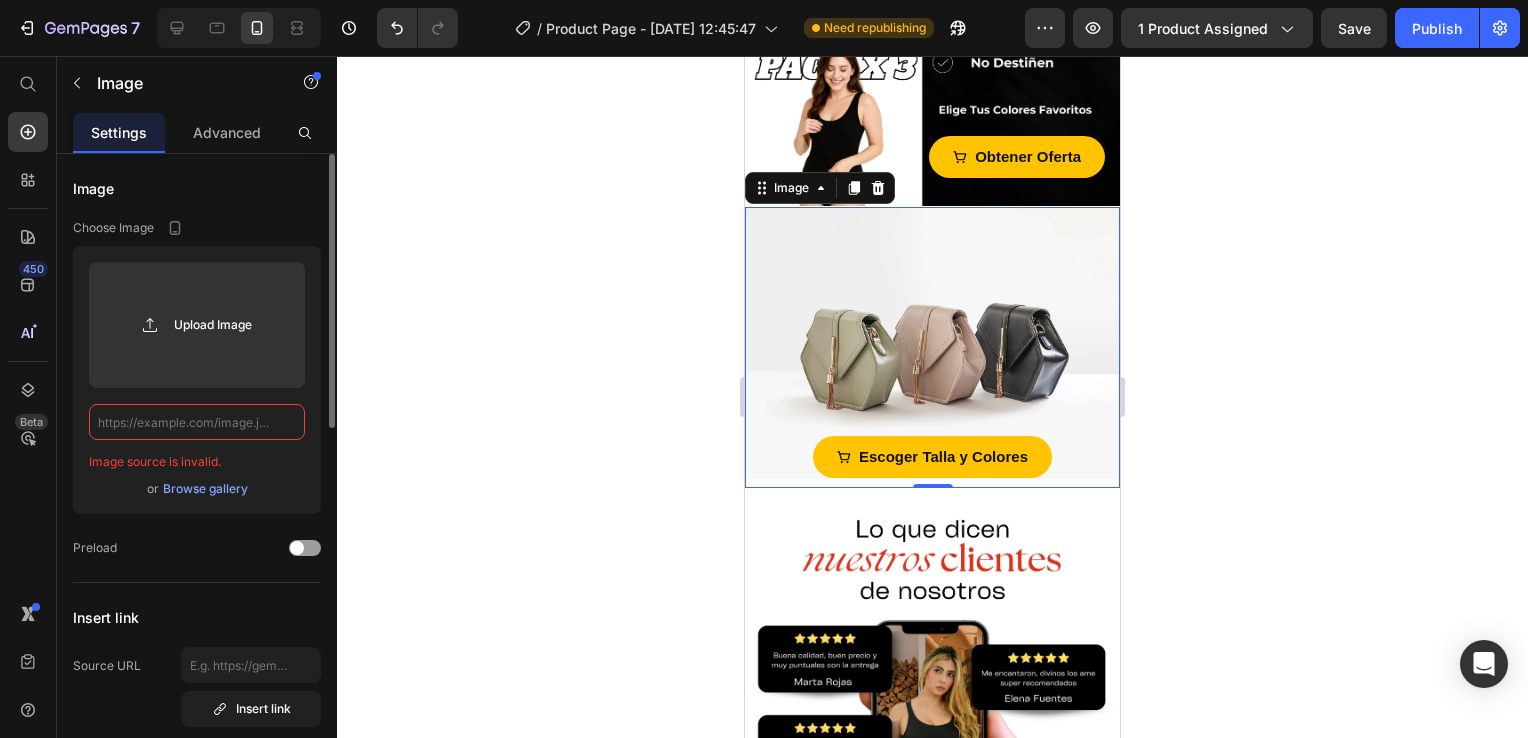 paste on "[URL][DOMAIN_NAME]" 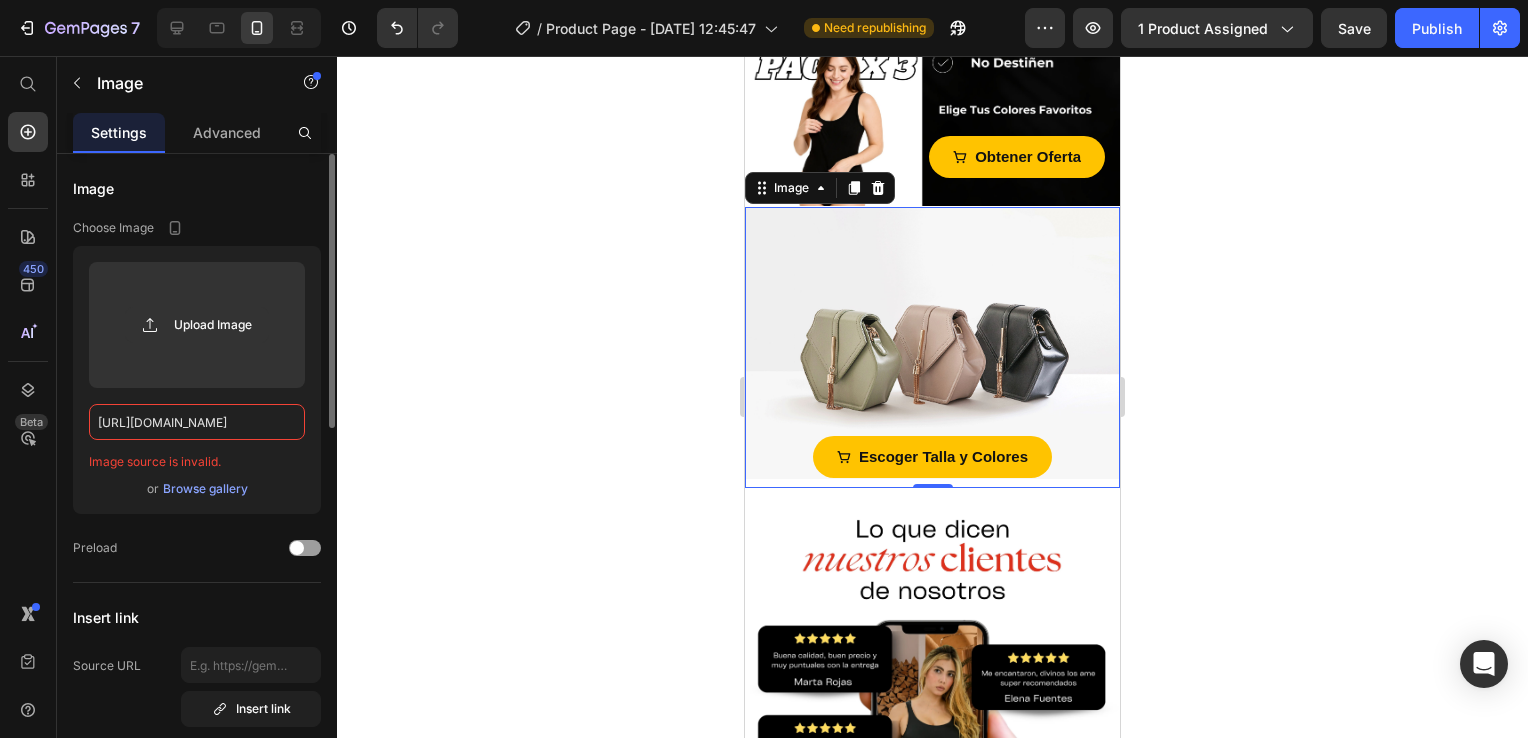 scroll, scrollTop: 0, scrollLeft: 336, axis: horizontal 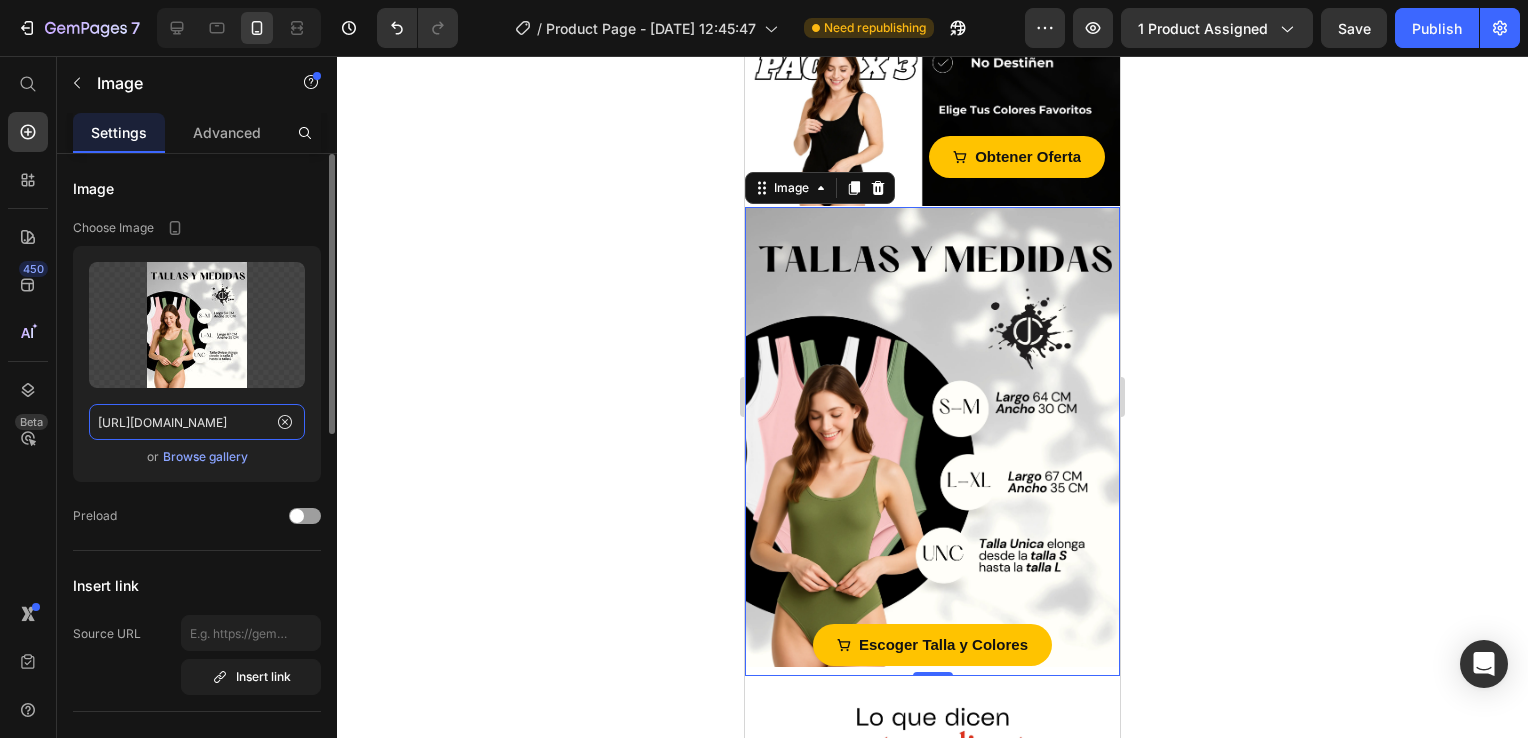 type on "[URL][DOMAIN_NAME]" 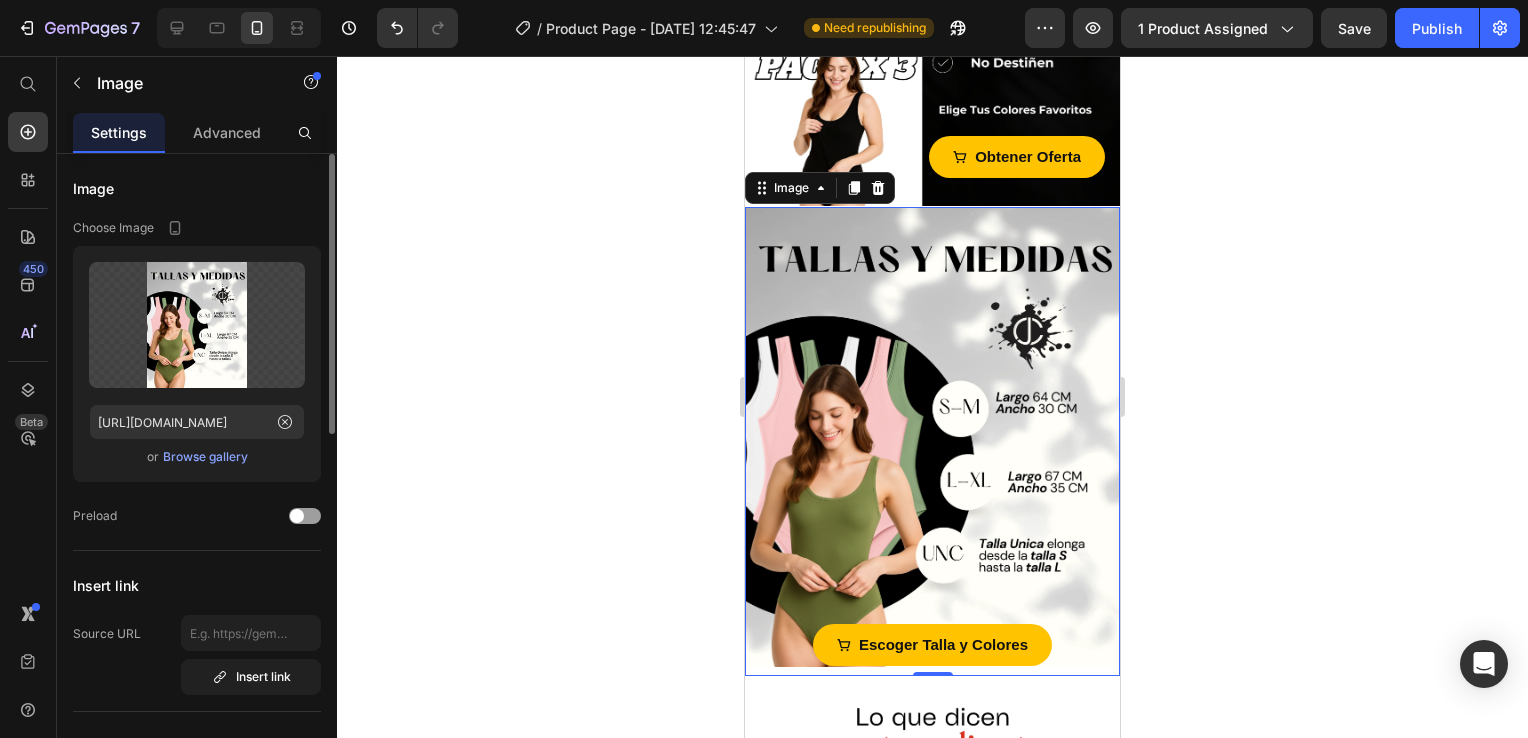 scroll, scrollTop: 0, scrollLeft: 0, axis: both 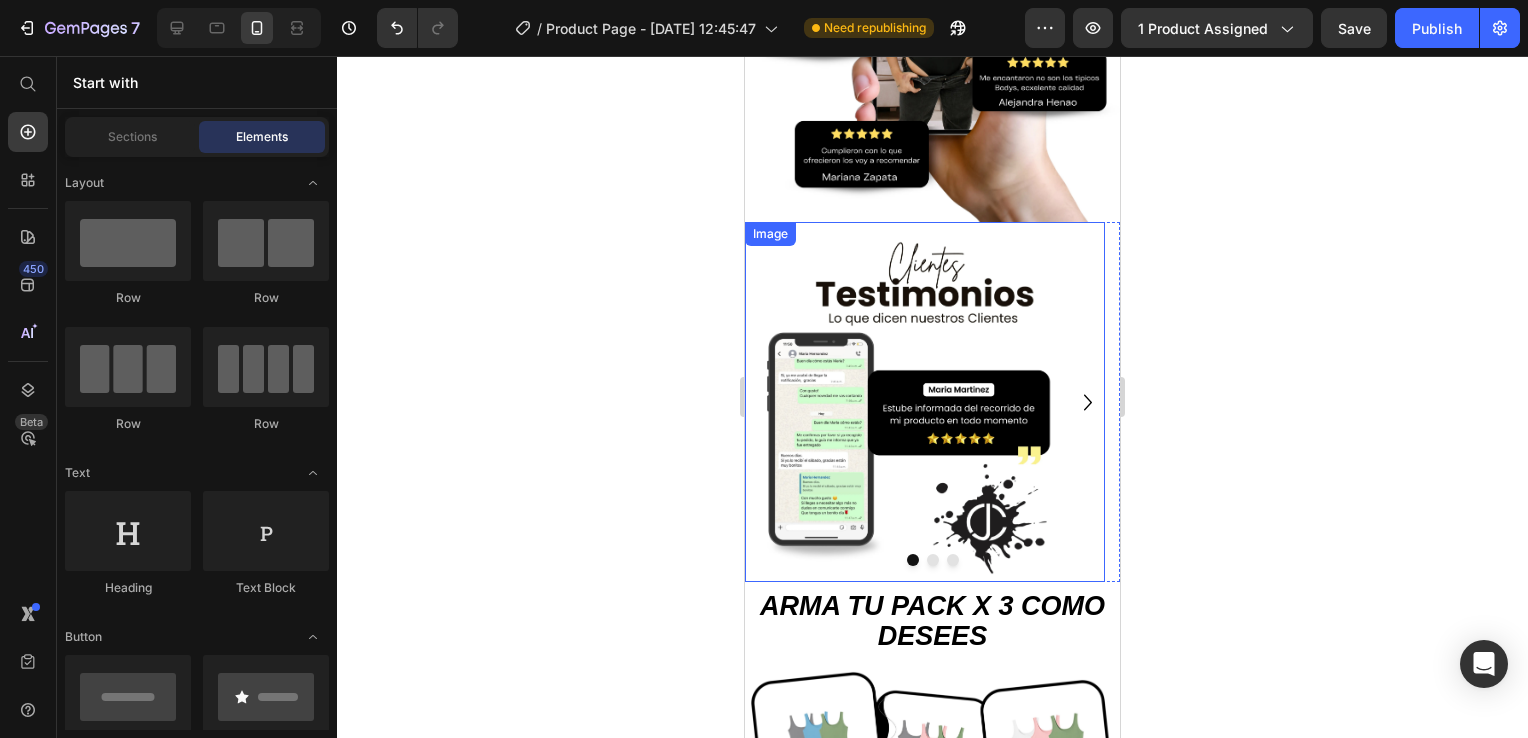 click at bounding box center (925, 402) 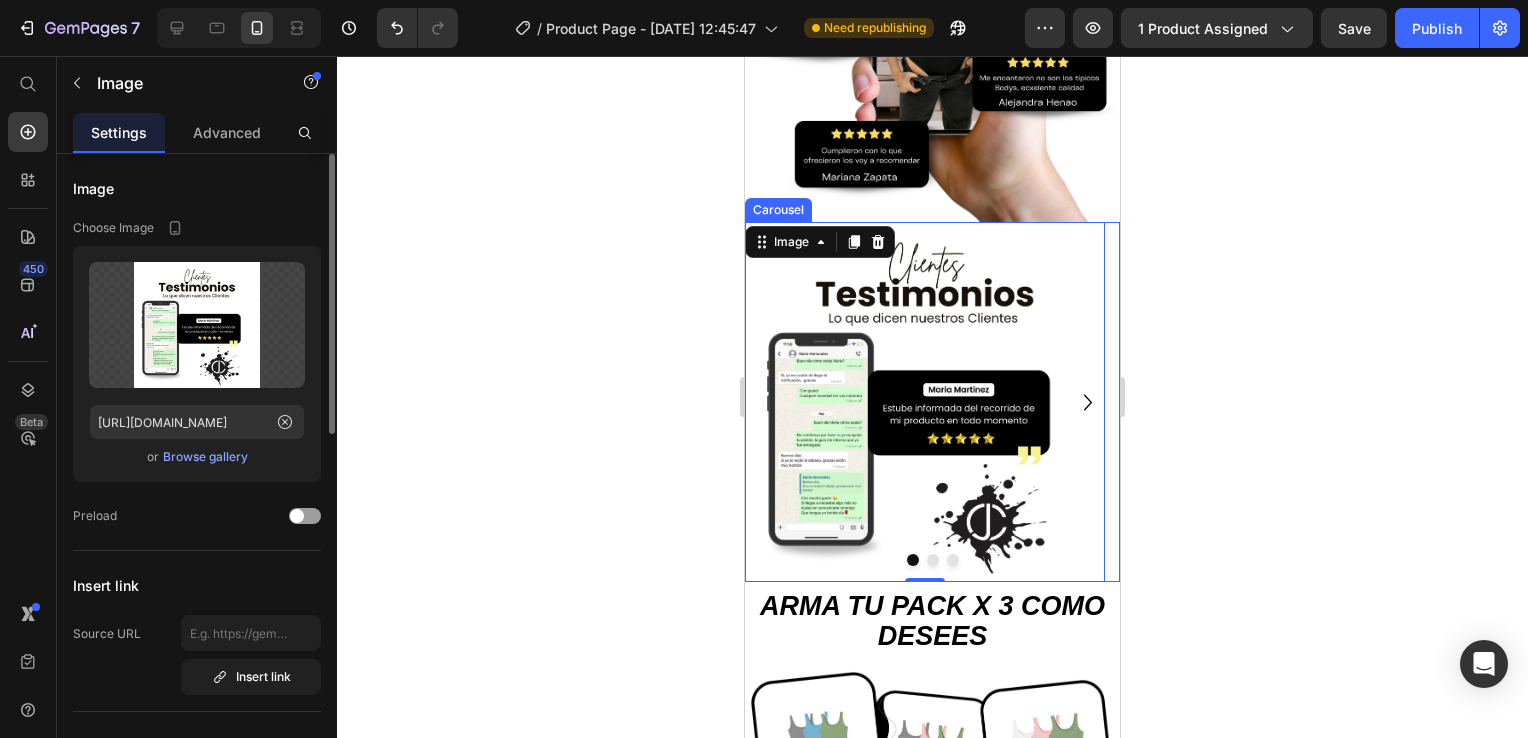 click at bounding box center [933, 560] 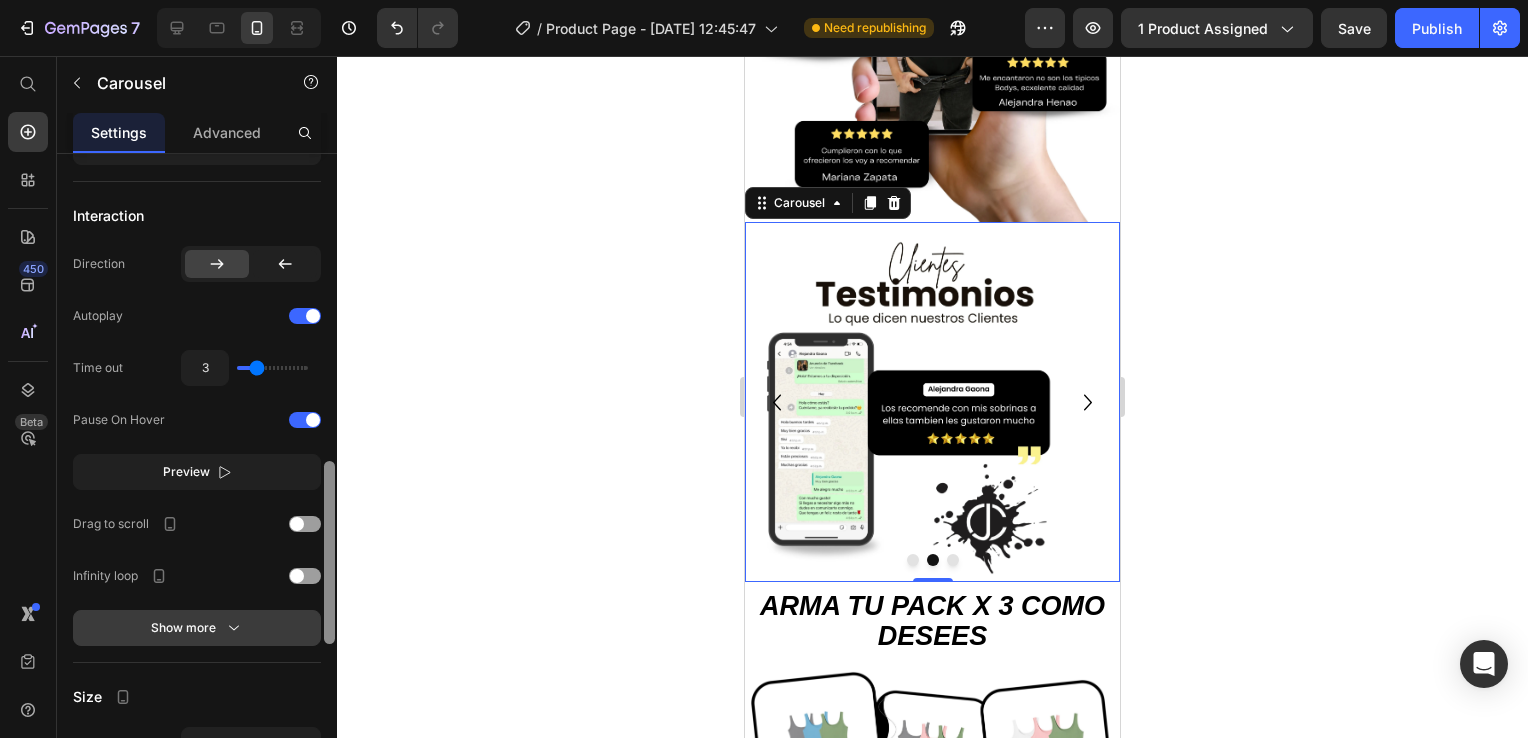 scroll, scrollTop: 1017, scrollLeft: 0, axis: vertical 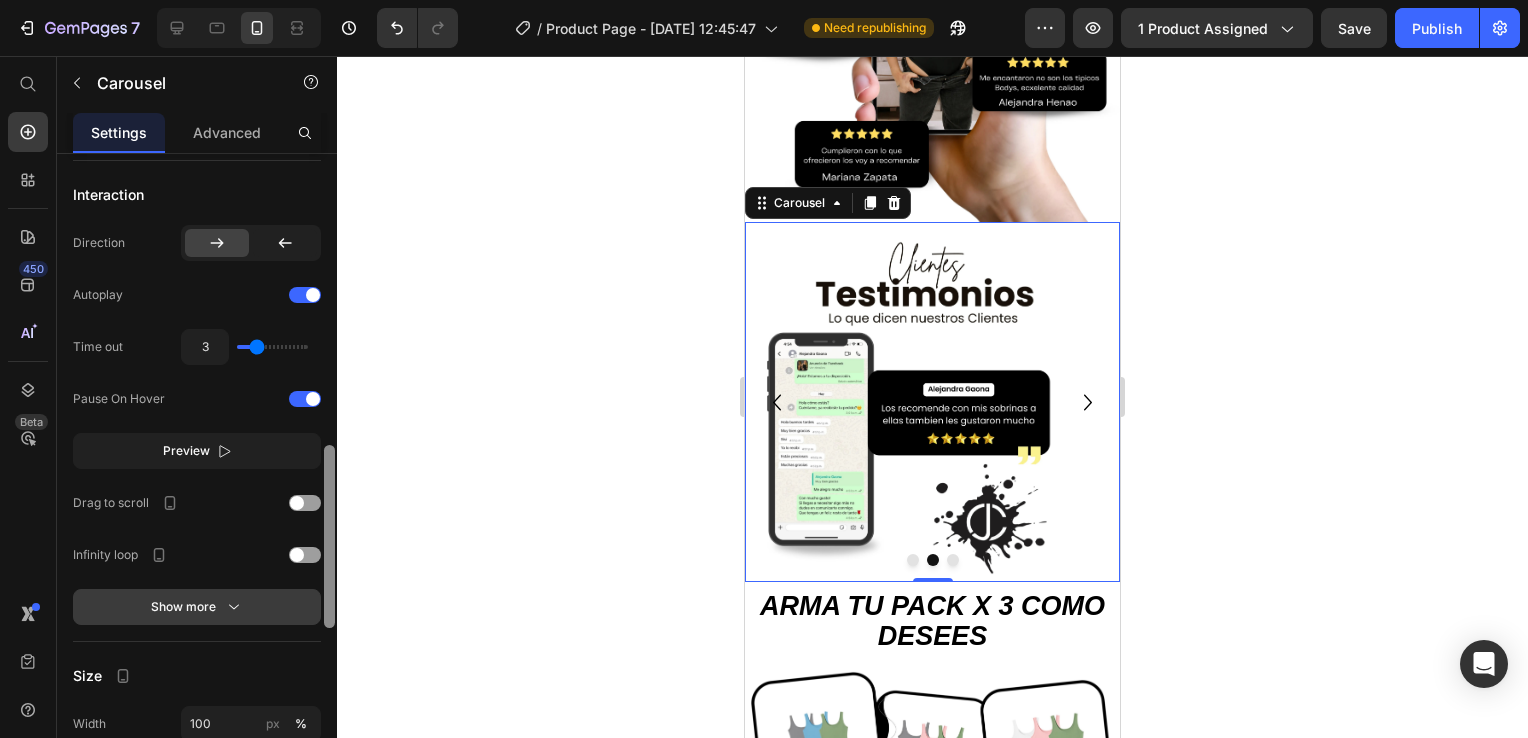 drag, startPoint x: 329, startPoint y: 298, endPoint x: 290, endPoint y: 590, distance: 294.59293 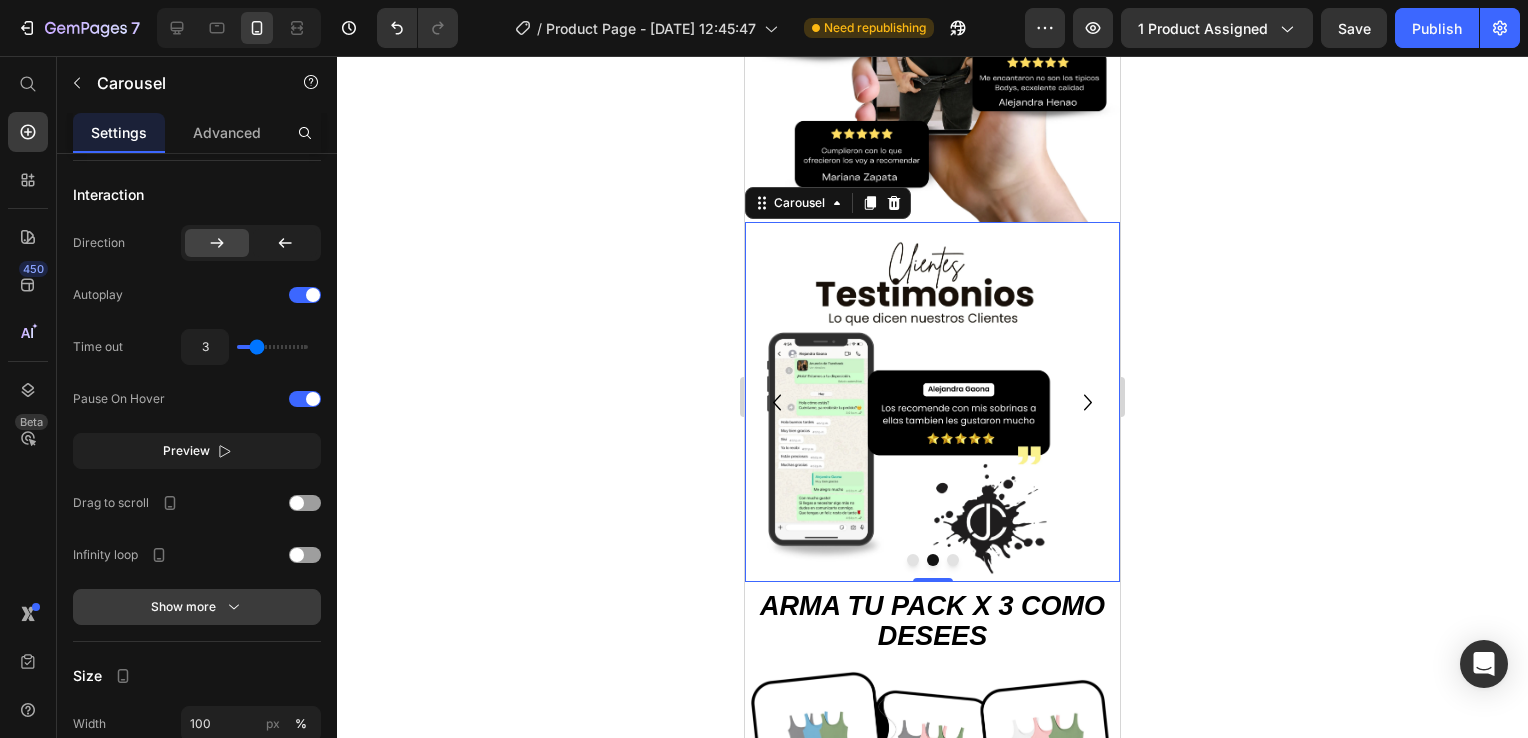 click on "Show more" at bounding box center (197, 607) 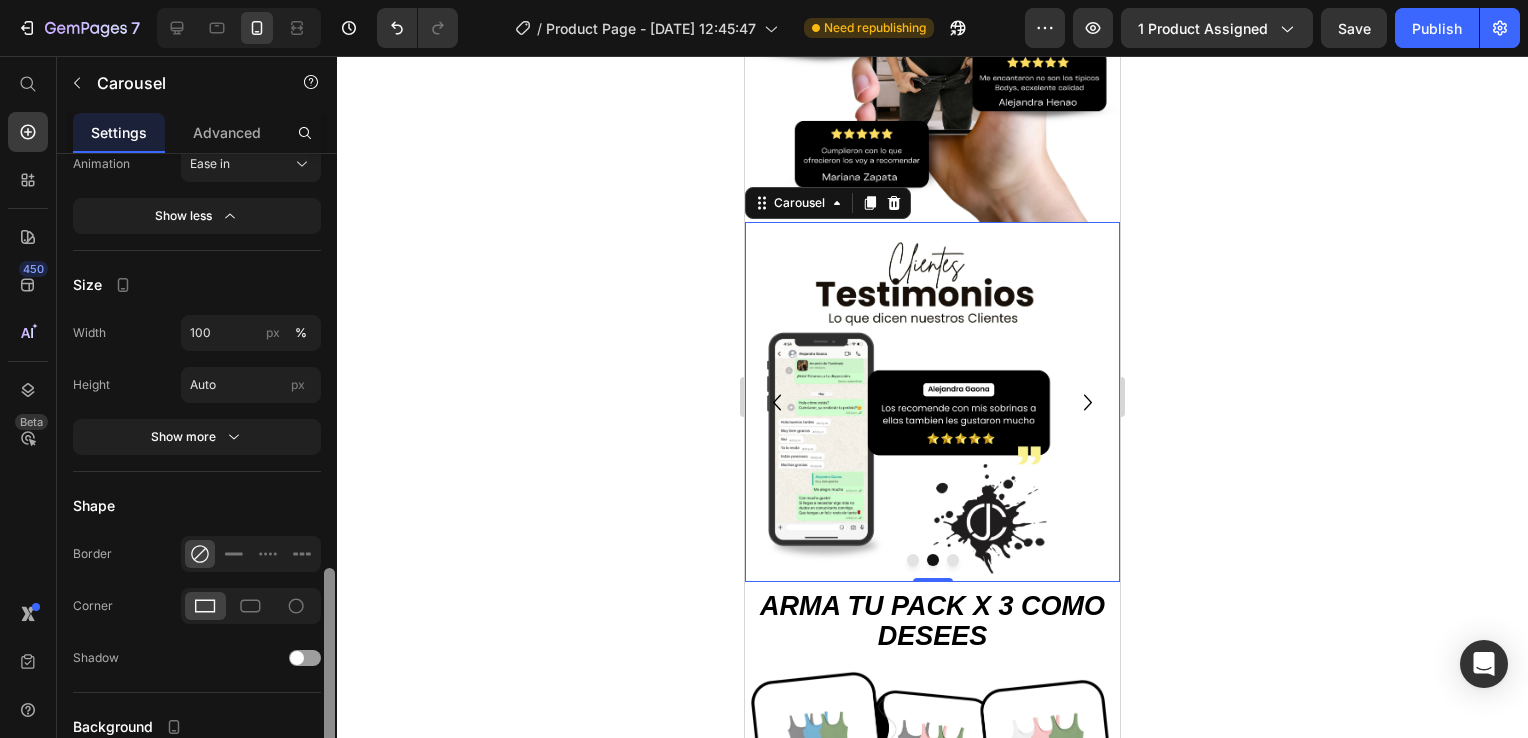 scroll, scrollTop: 1536, scrollLeft: 0, axis: vertical 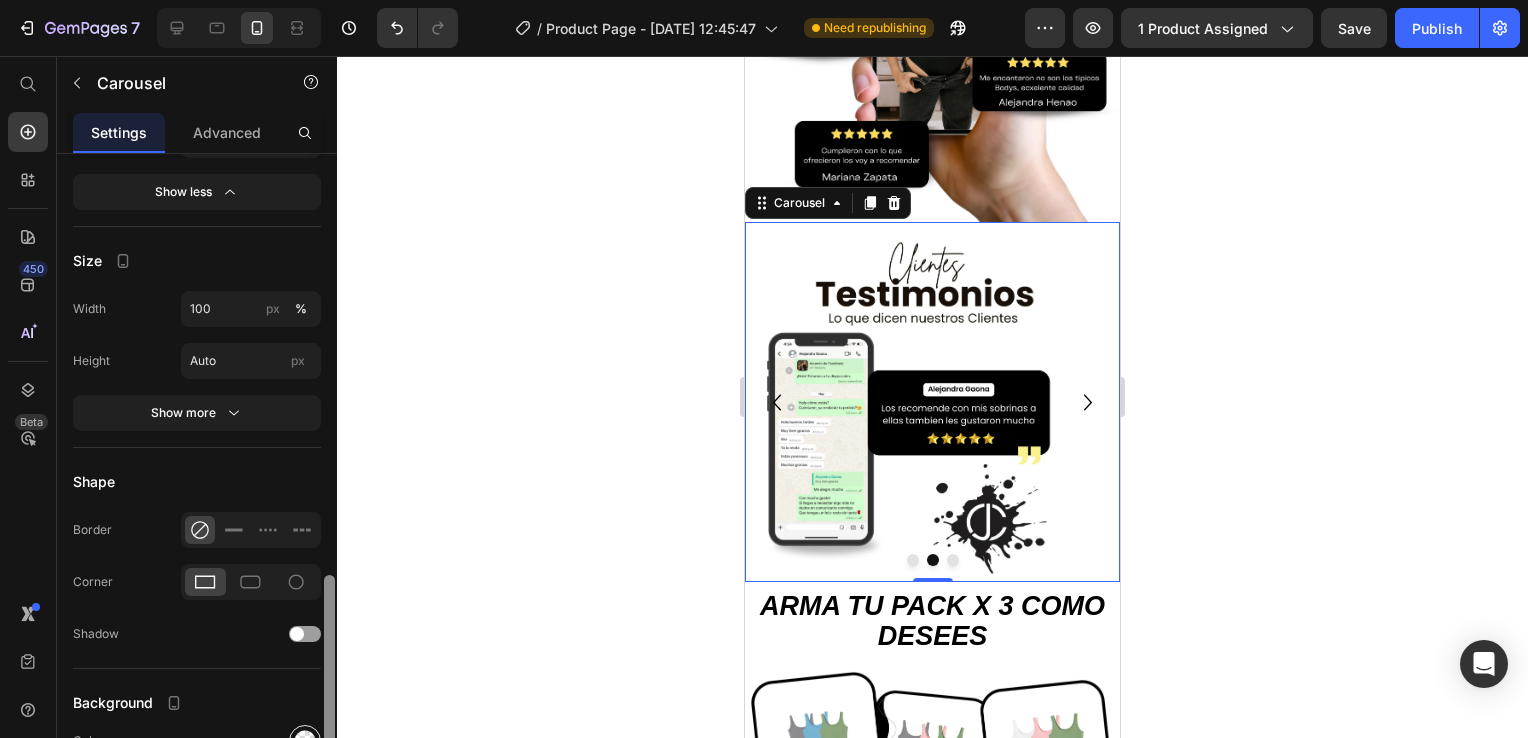 drag, startPoint x: 327, startPoint y: 586, endPoint x: 318, endPoint y: 735, distance: 149.27156 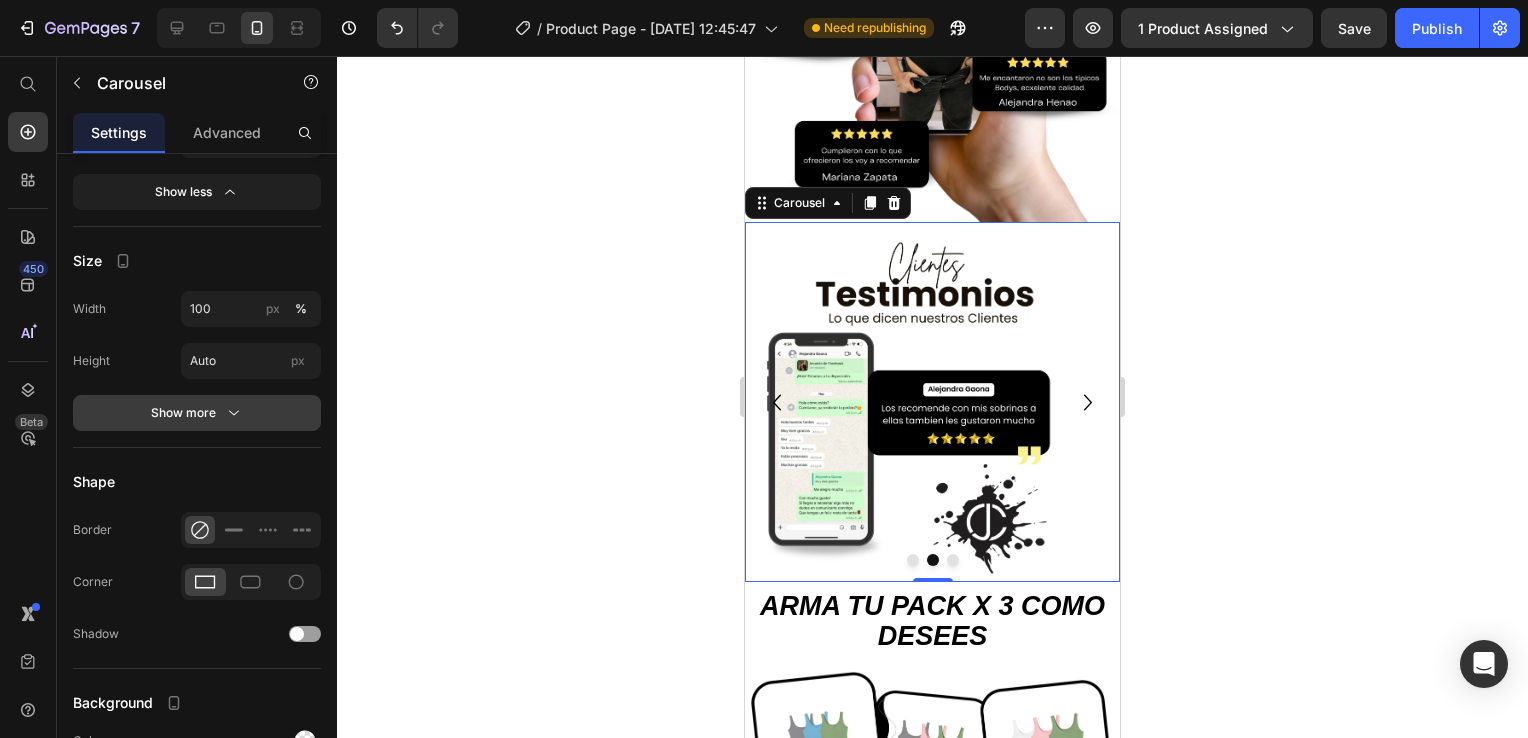 click on "Show more" at bounding box center (197, 413) 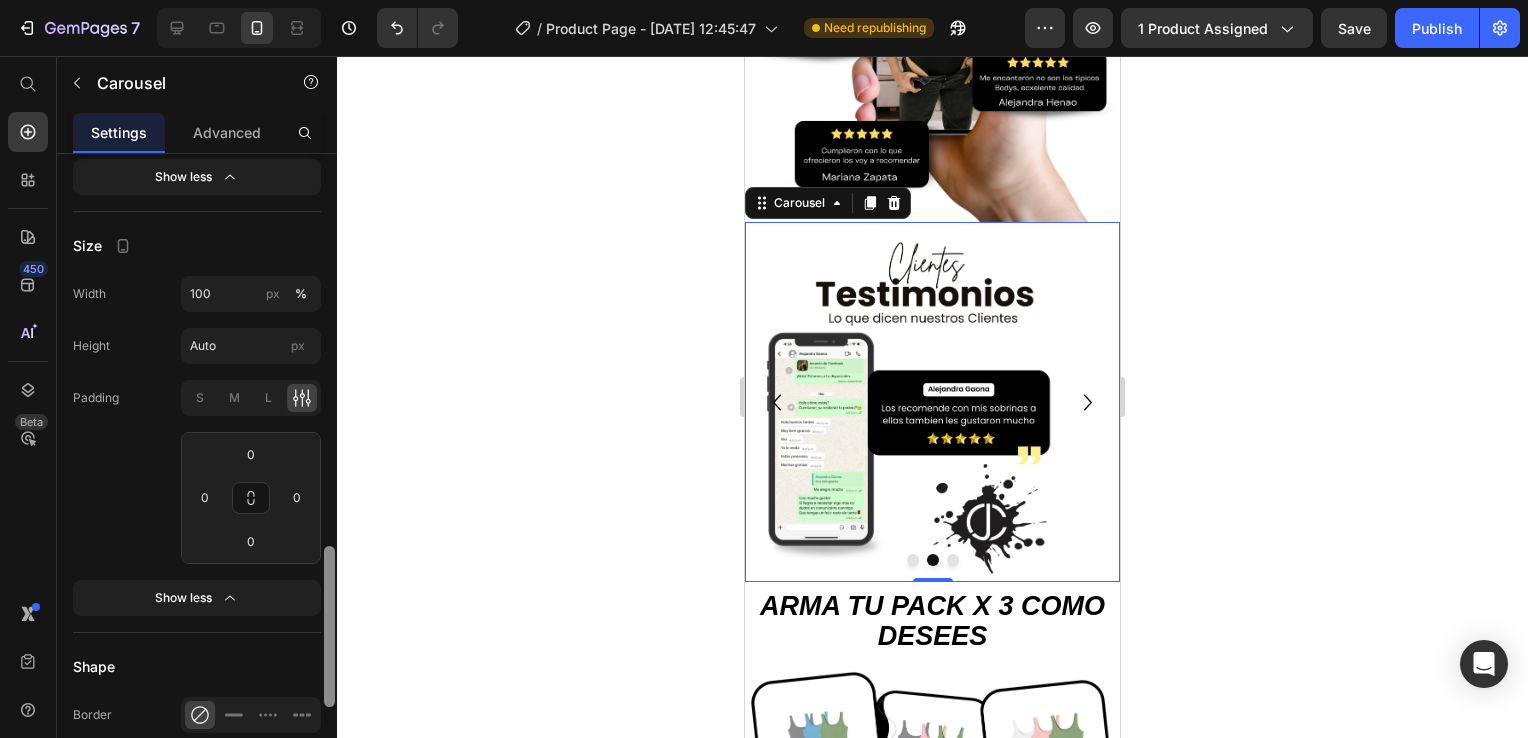 scroll, scrollTop: 1555, scrollLeft: 0, axis: vertical 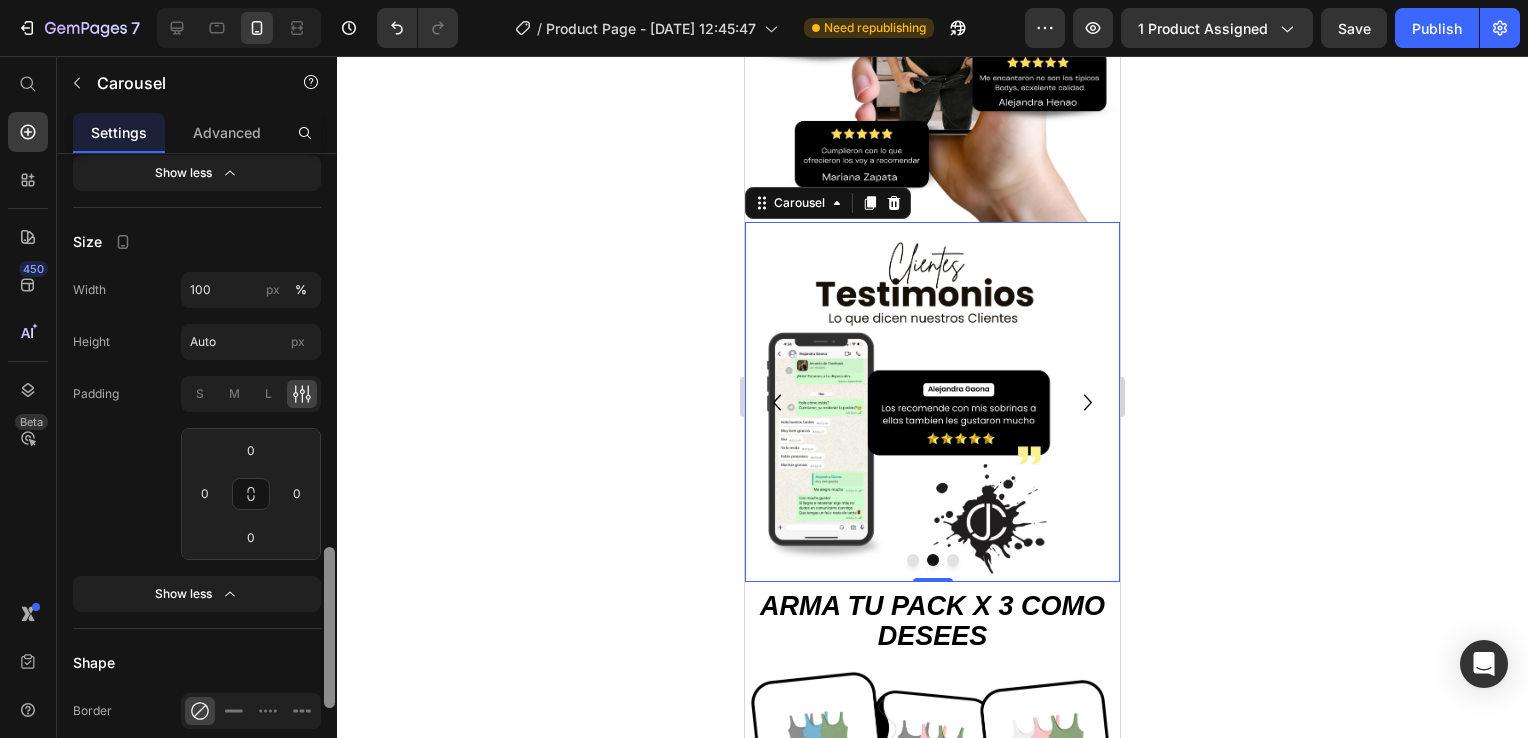 click at bounding box center (329, 627) 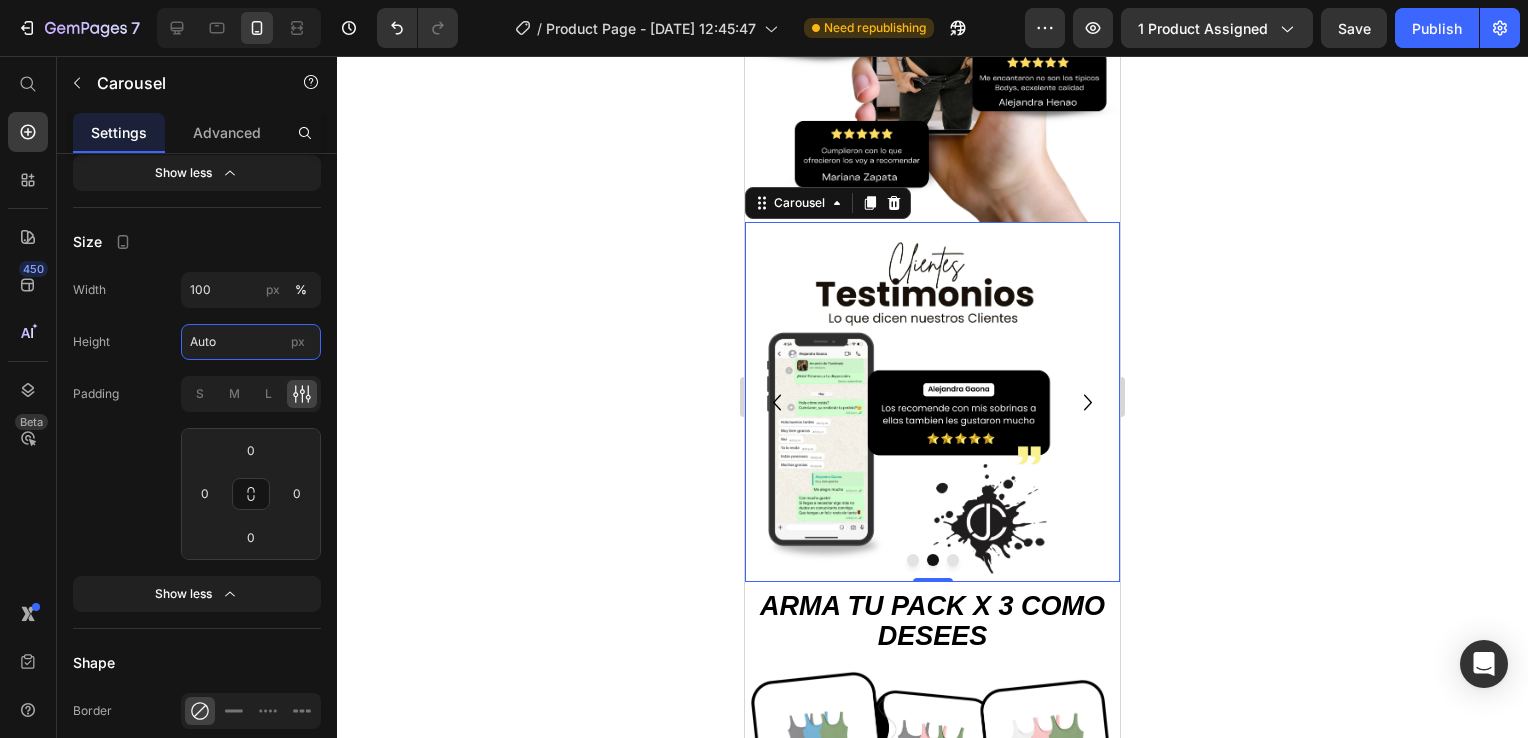 click on "Auto" at bounding box center (251, 342) 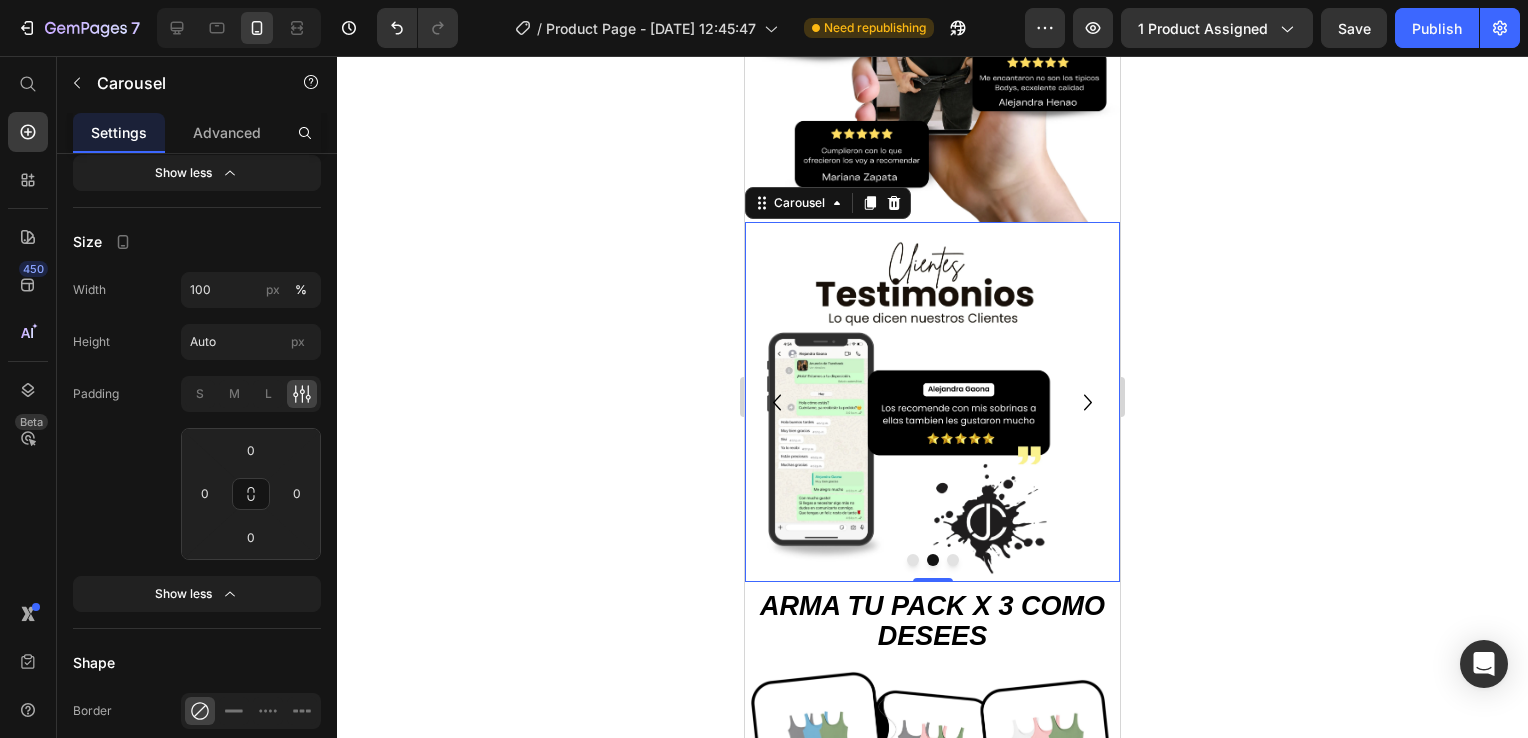 click 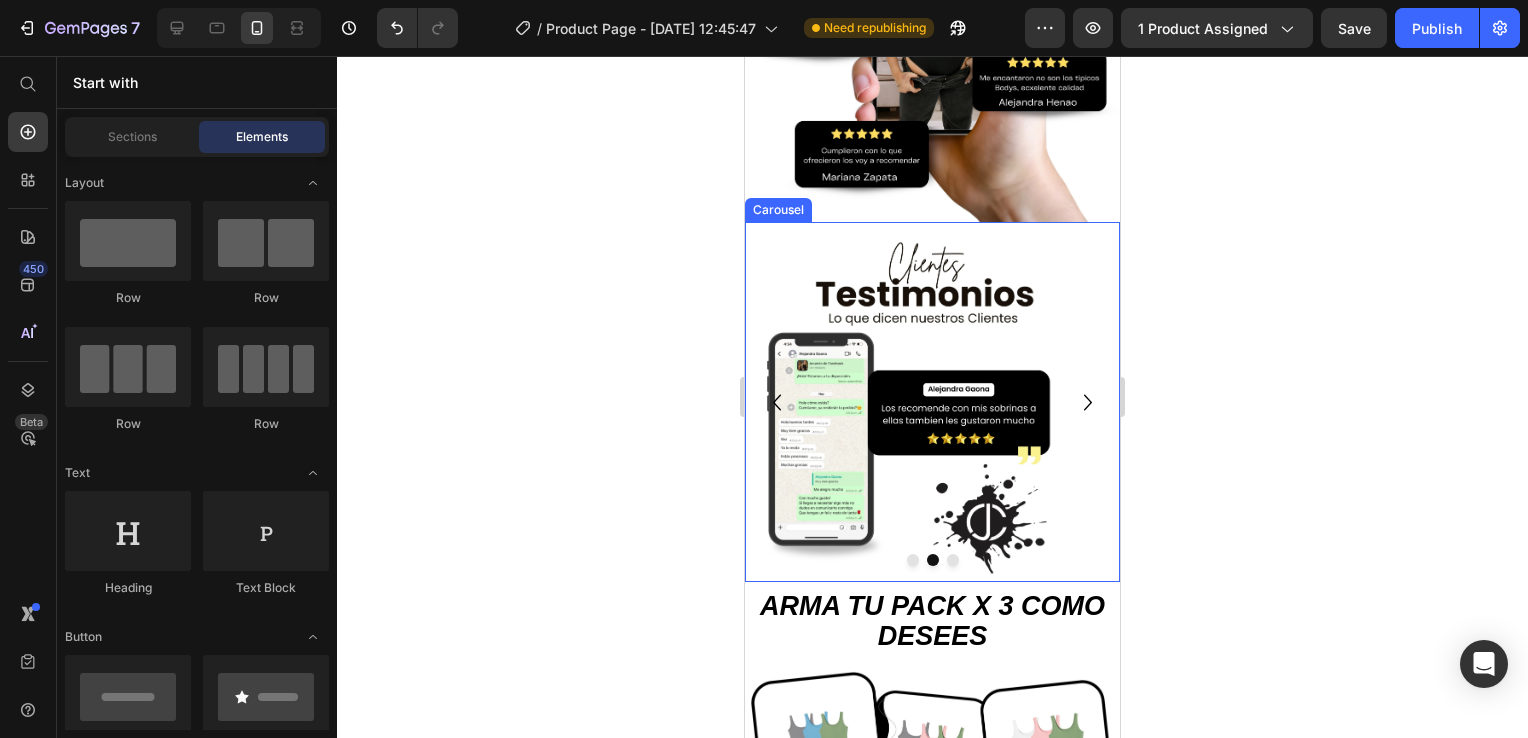 click at bounding box center [933, 560] 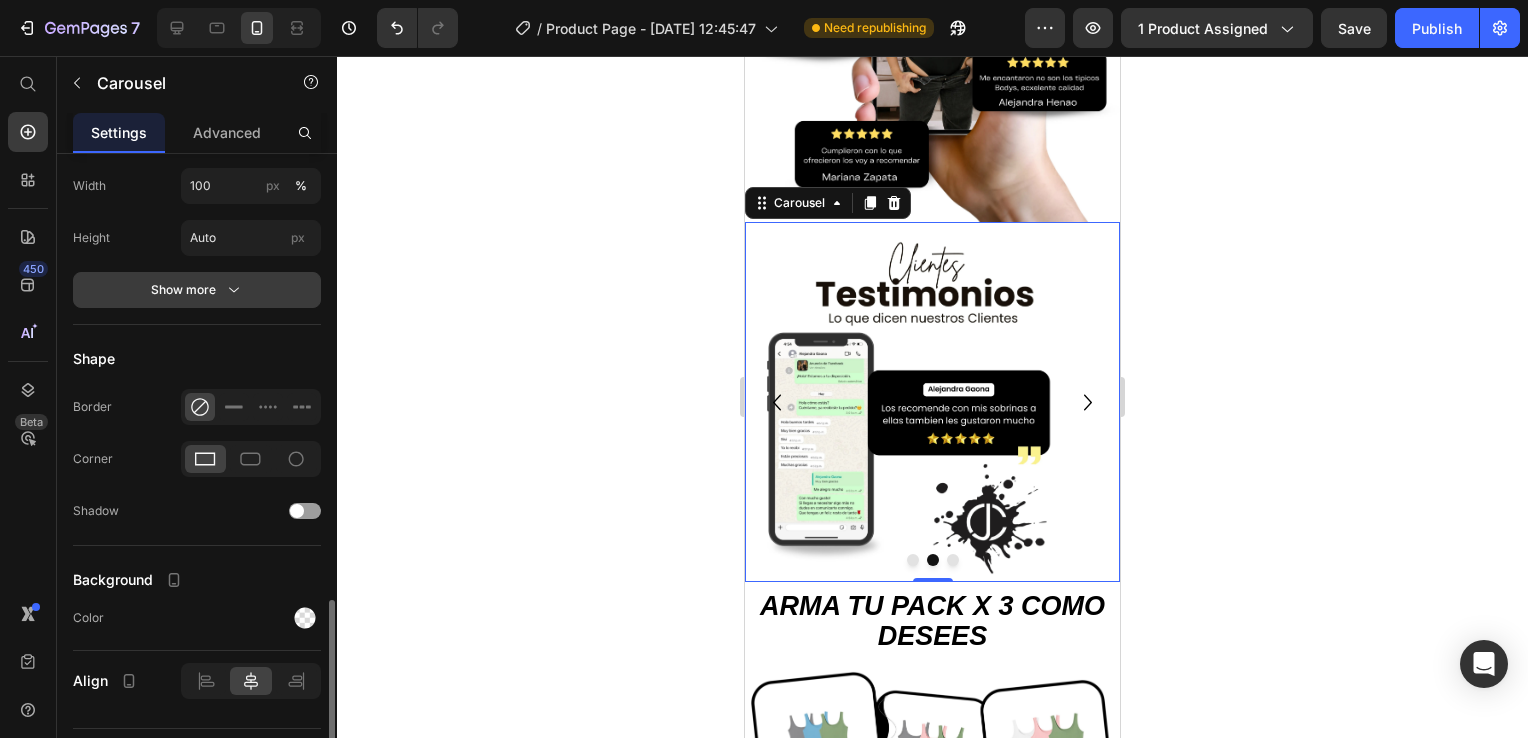 click on "Show more" at bounding box center (197, 290) 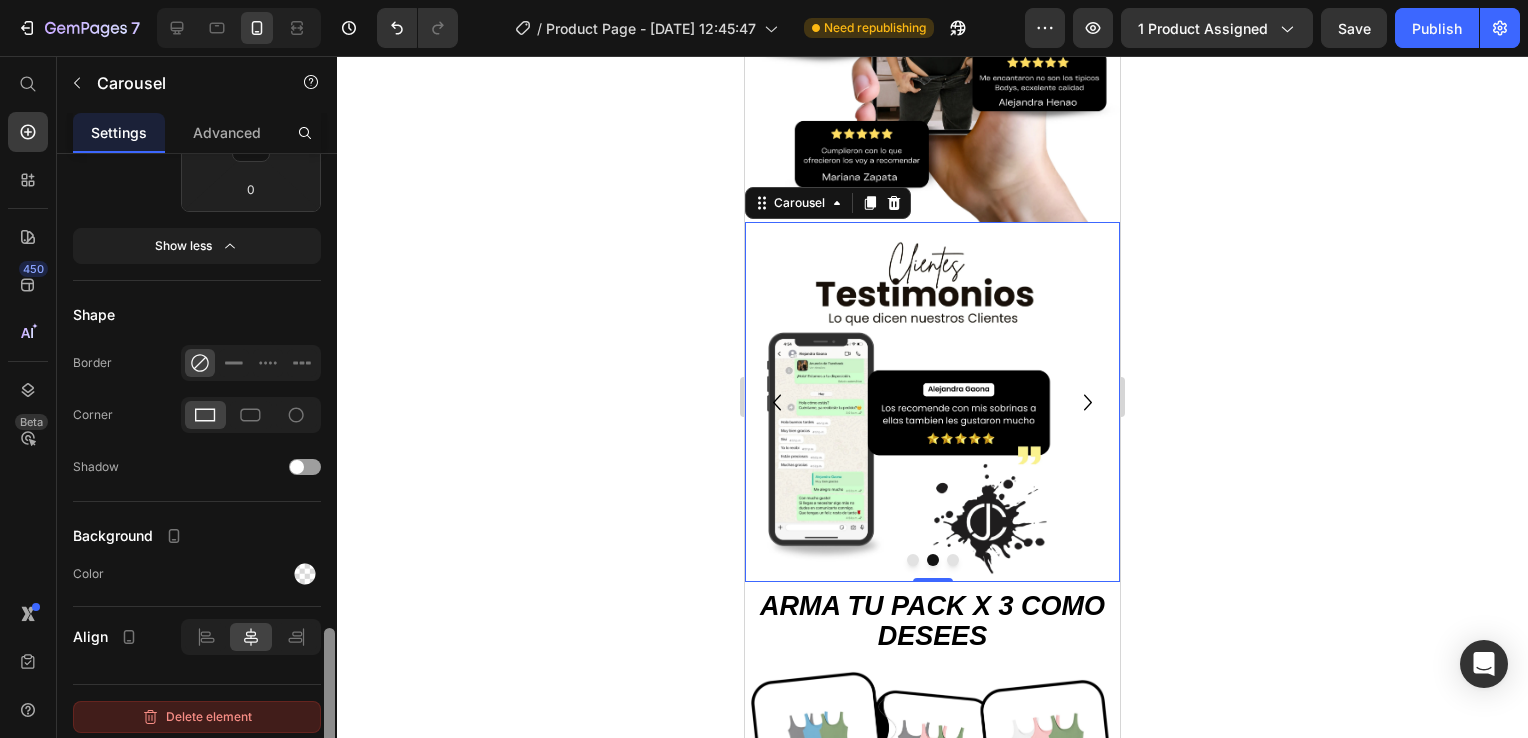 scroll, scrollTop: 1800, scrollLeft: 0, axis: vertical 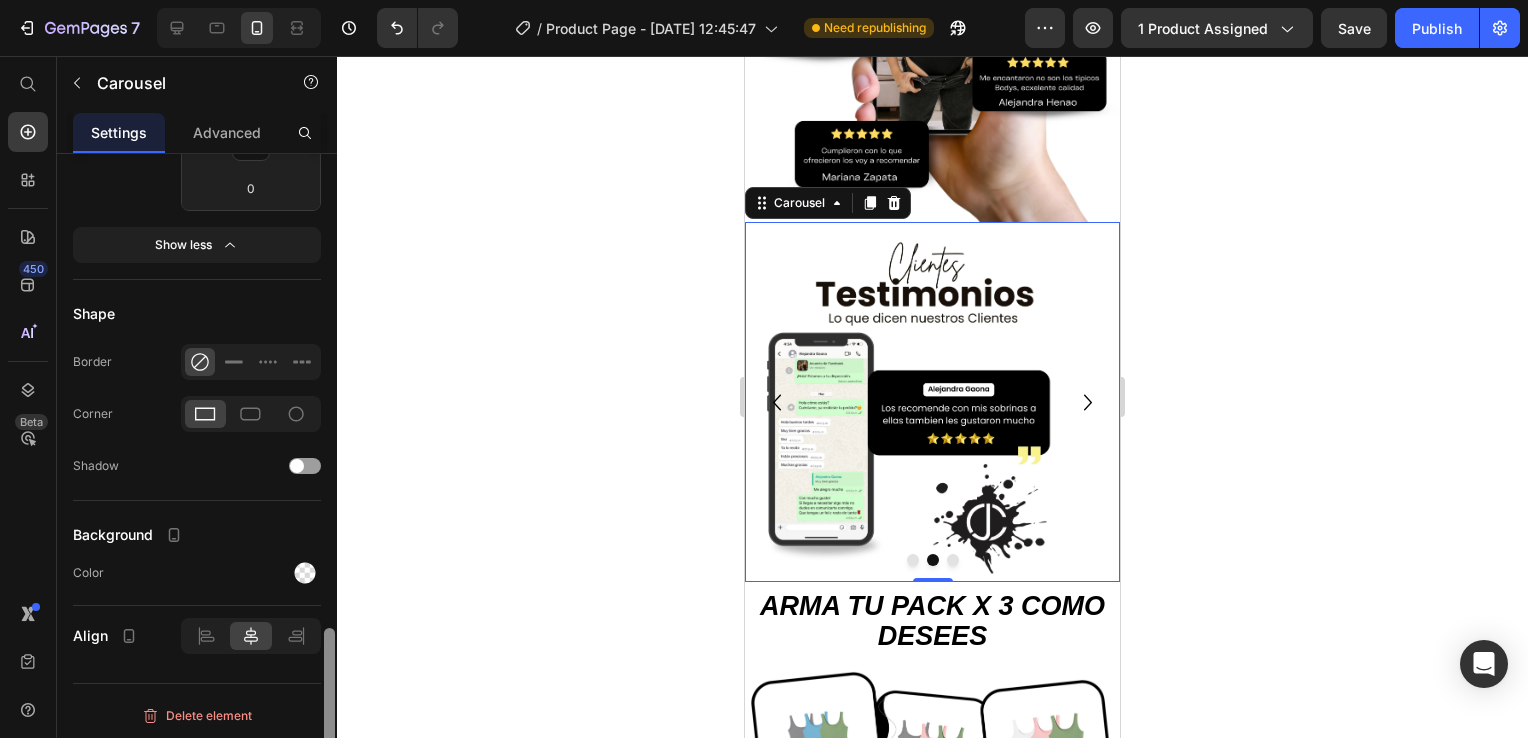 drag, startPoint x: 328, startPoint y: 636, endPoint x: 317, endPoint y: 733, distance: 97.62172 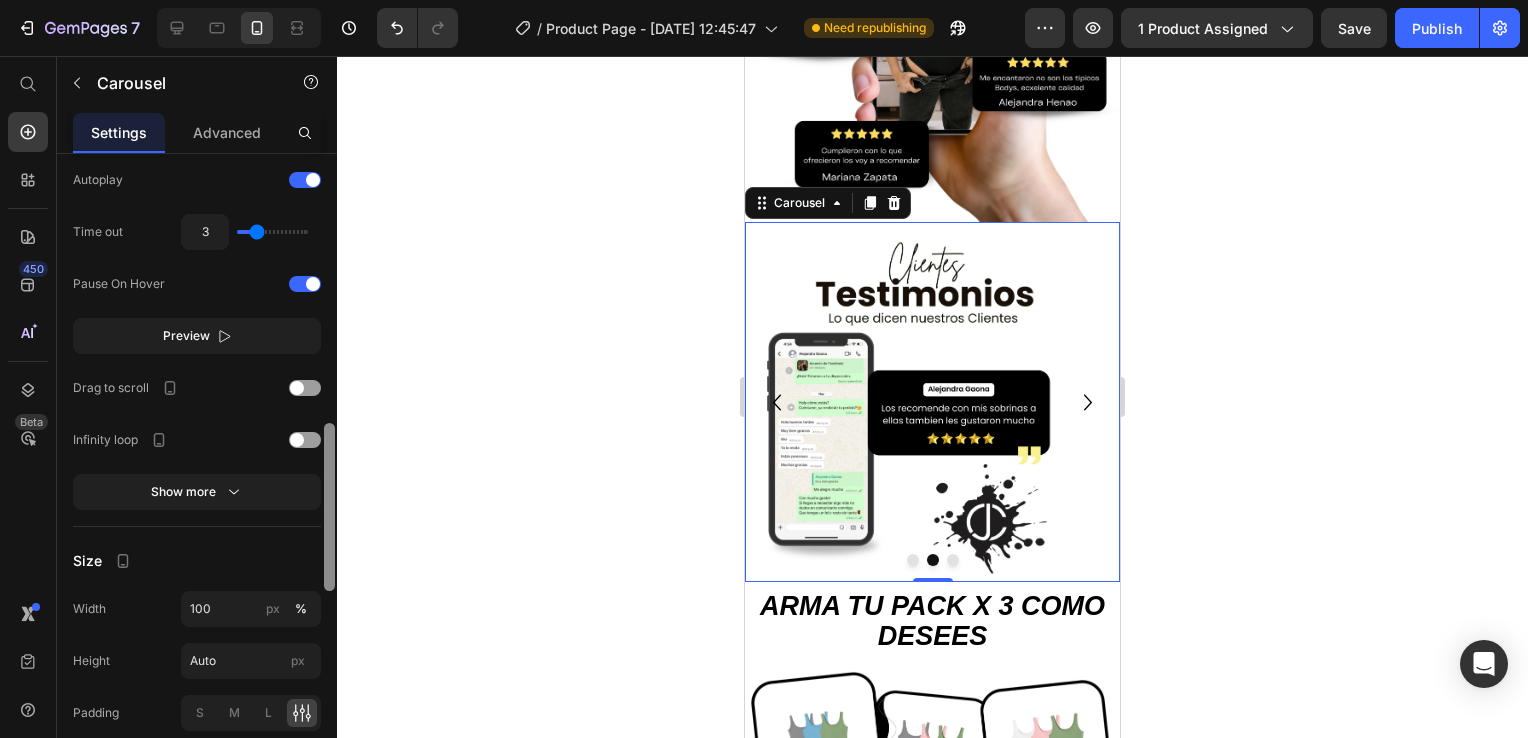 scroll, scrollTop: 1075, scrollLeft: 0, axis: vertical 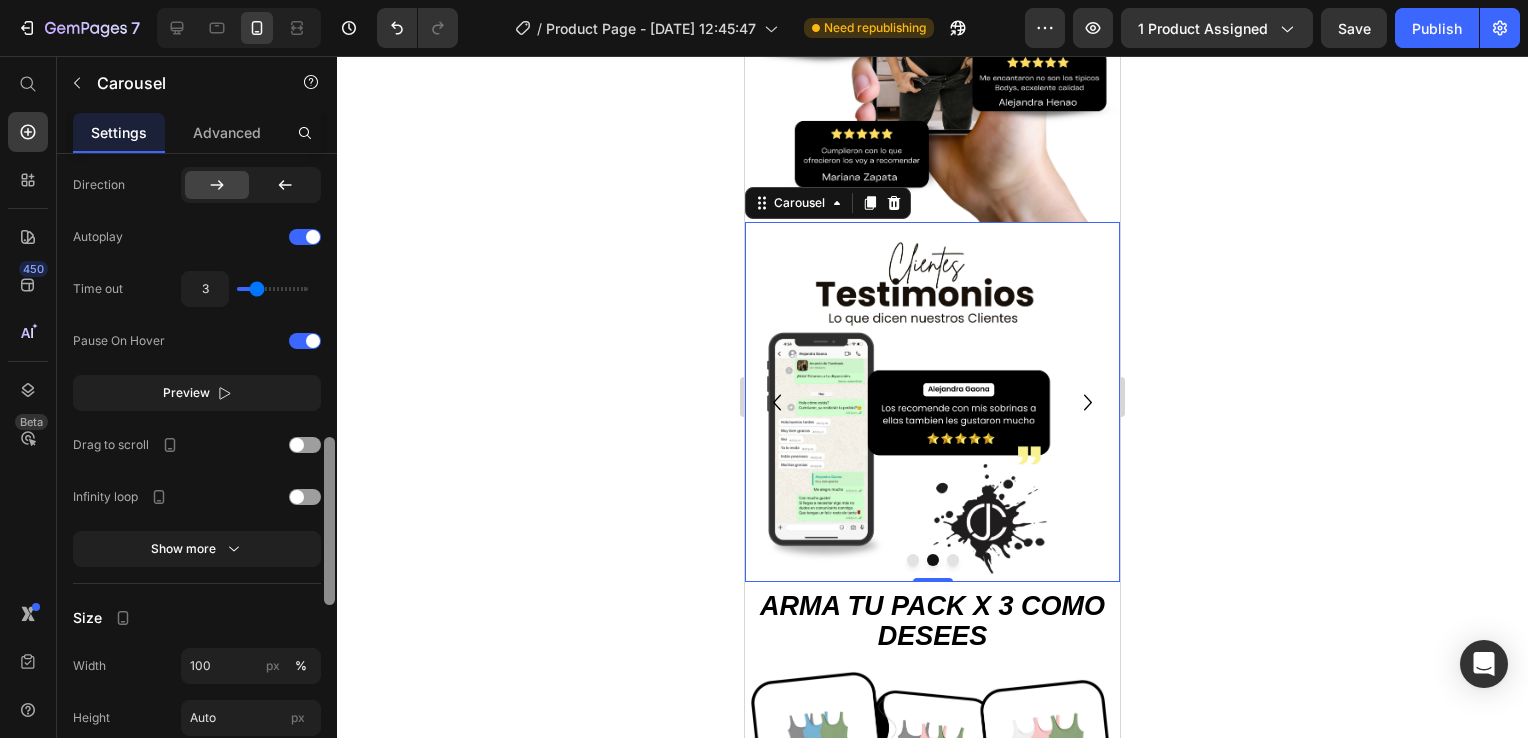 drag, startPoint x: 328, startPoint y: 689, endPoint x: 326, endPoint y: 498, distance: 191.01047 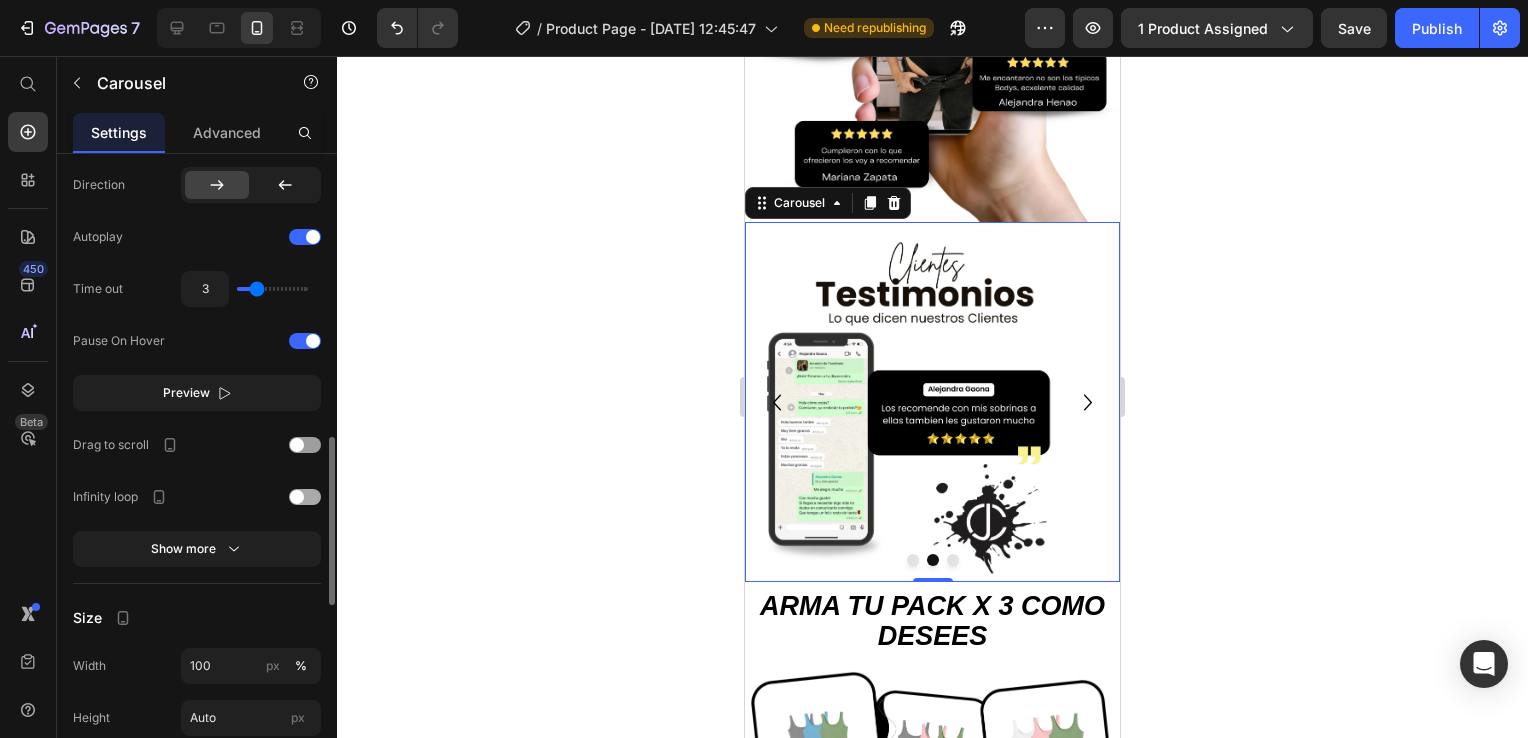 click at bounding box center (305, 497) 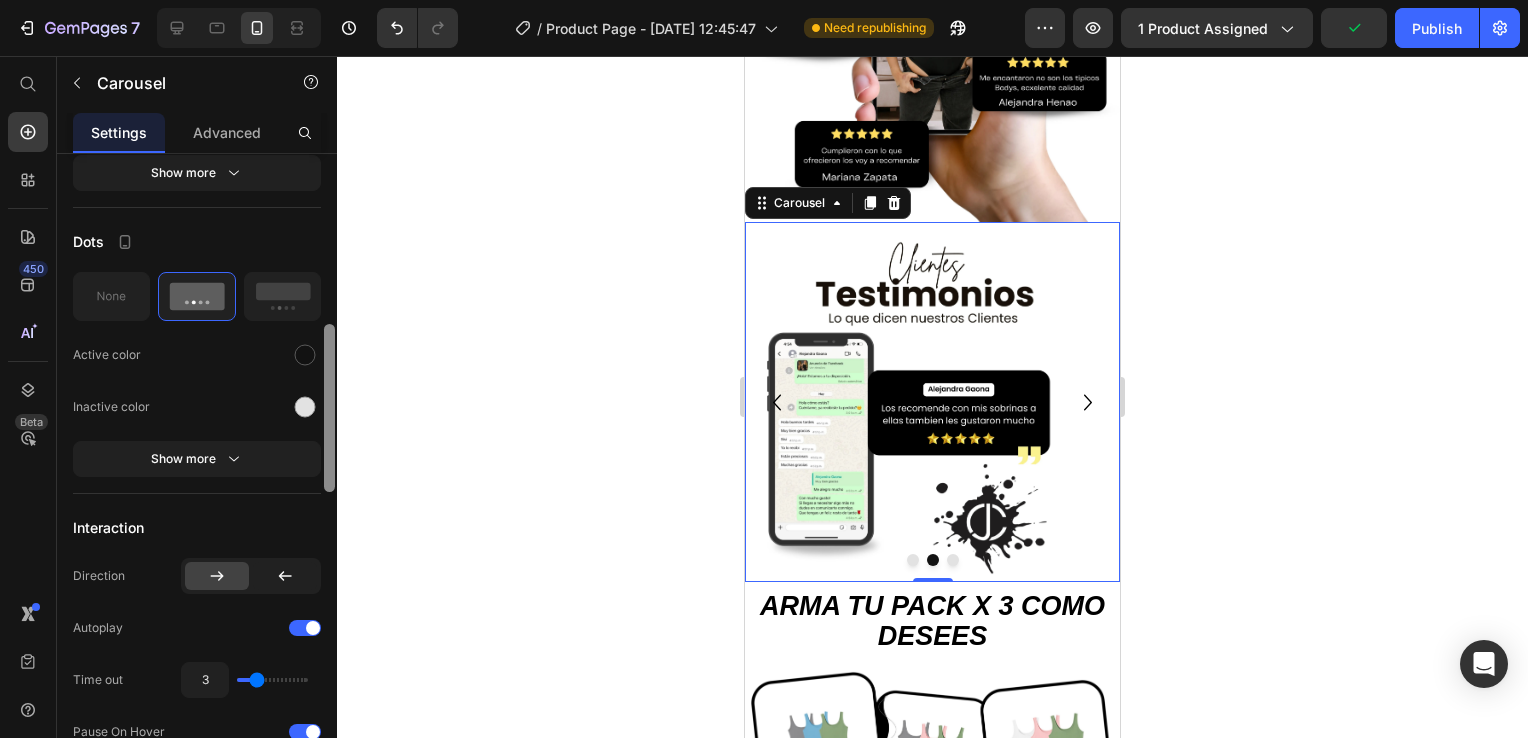 scroll, scrollTop: 676, scrollLeft: 0, axis: vertical 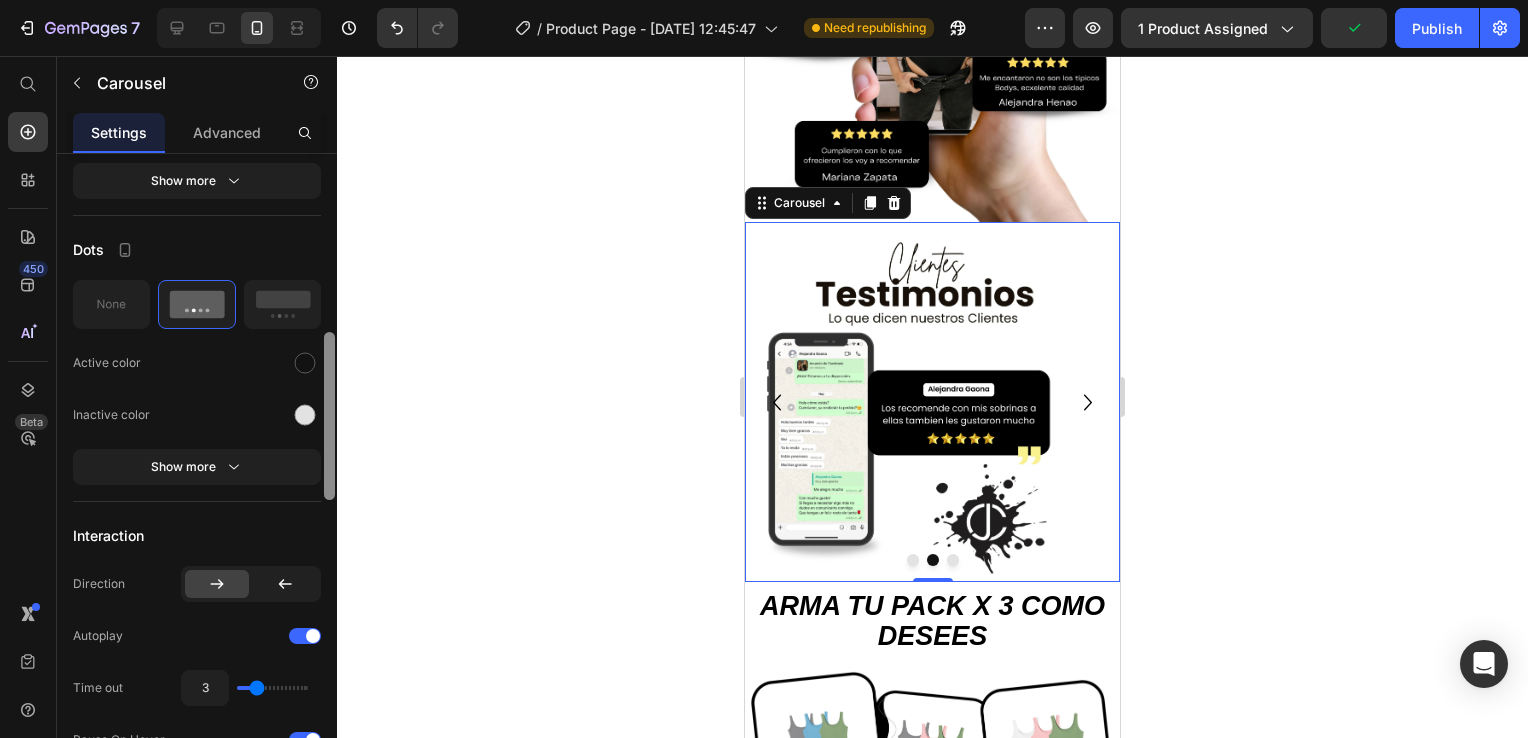 drag, startPoint x: 331, startPoint y: 536, endPoint x: 335, endPoint y: 431, distance: 105.076164 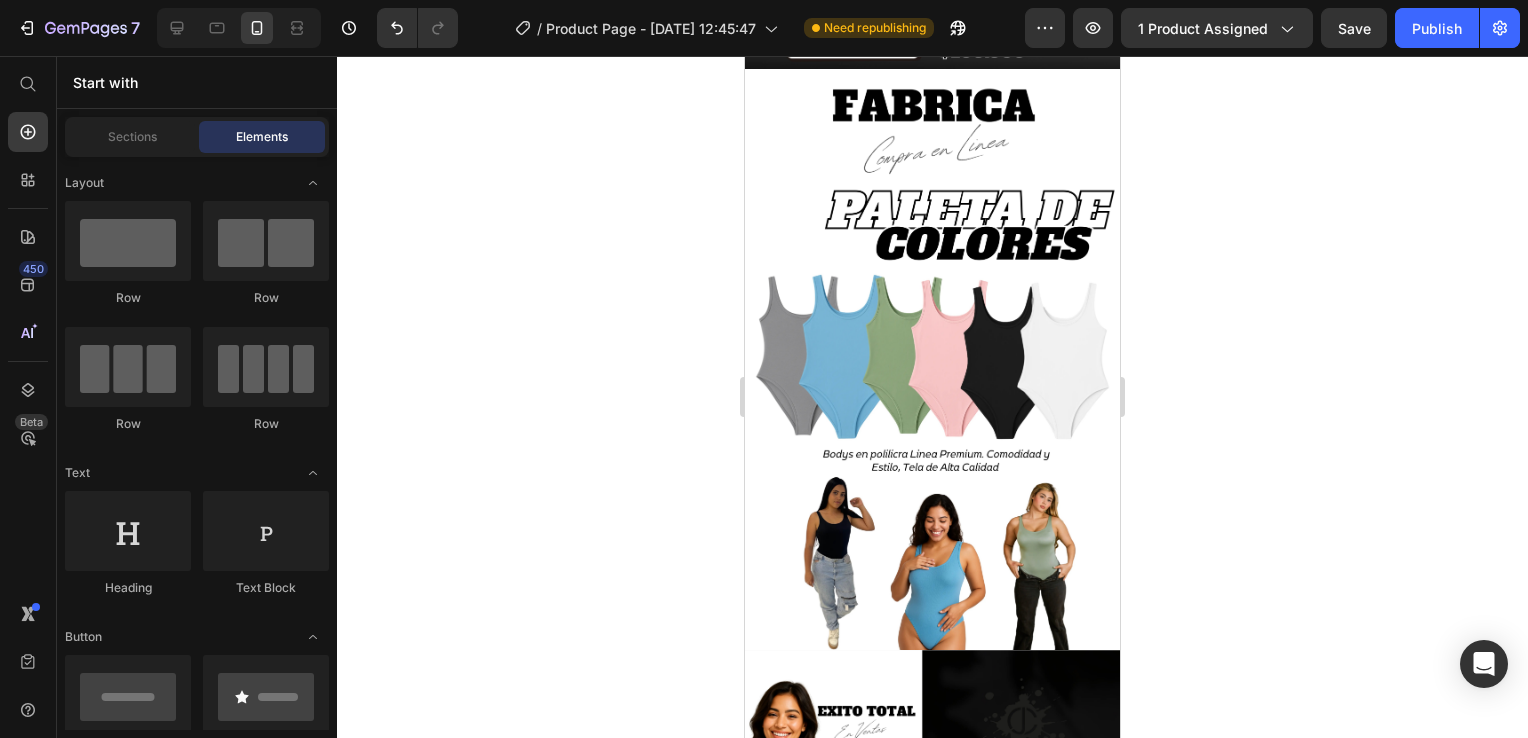 scroll, scrollTop: 786, scrollLeft: 0, axis: vertical 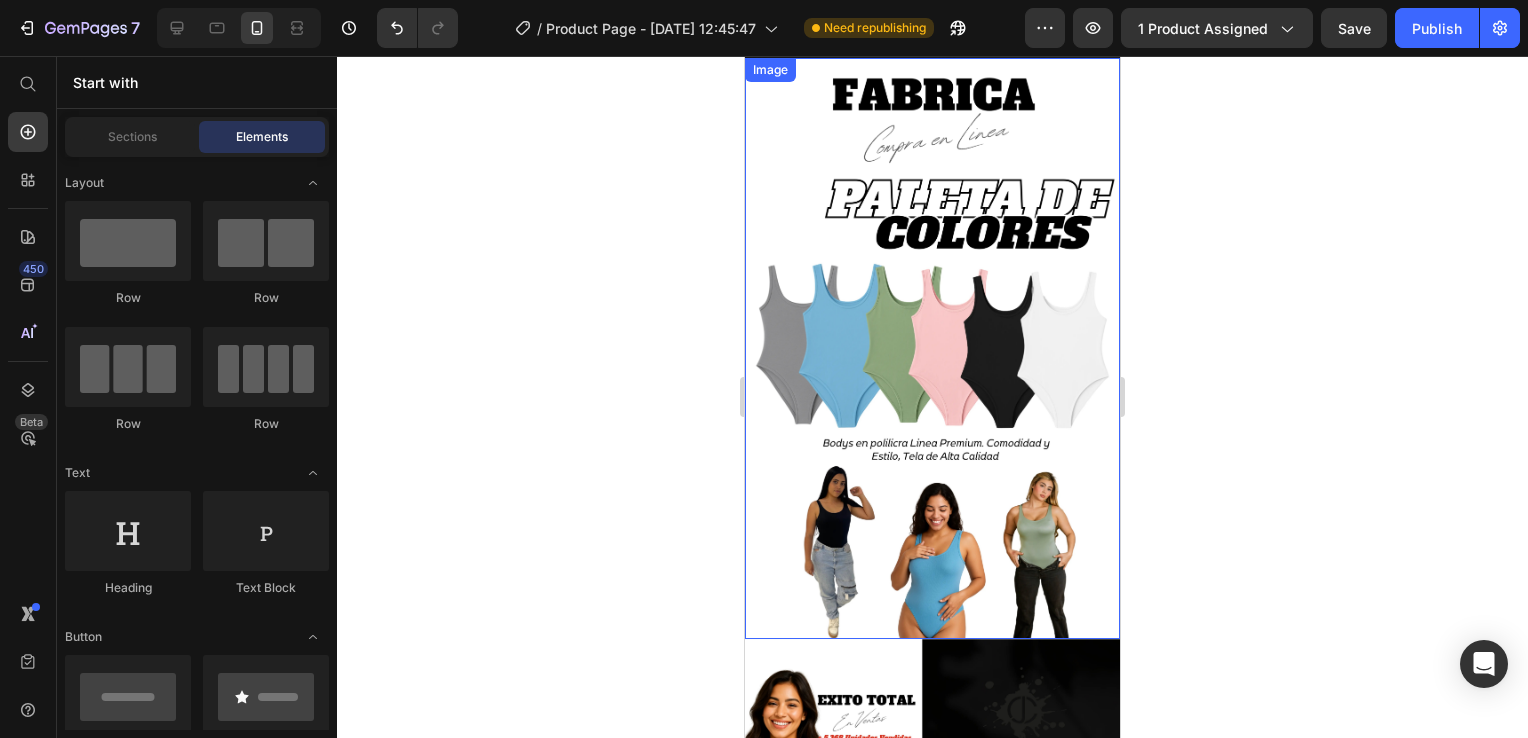 click at bounding box center (932, 349) 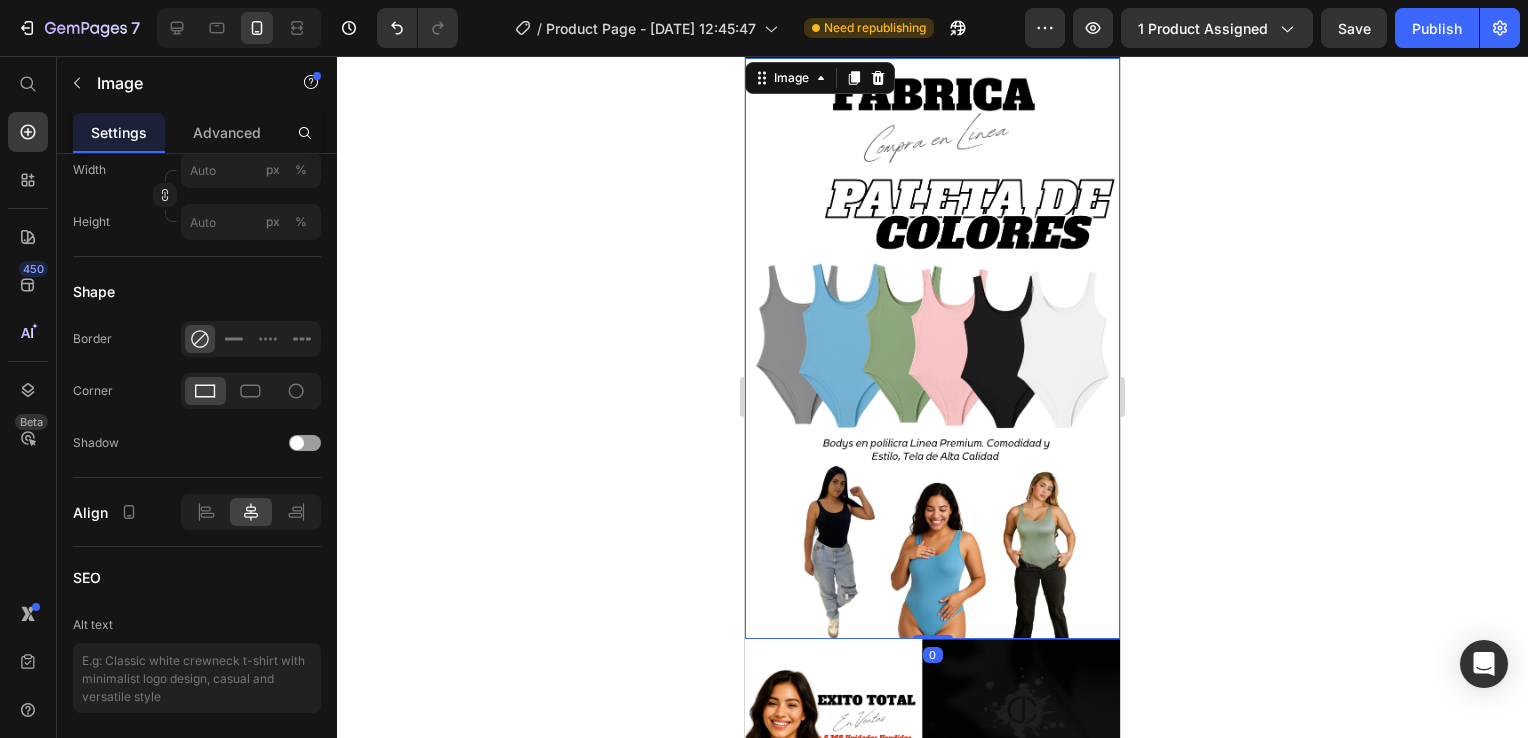 scroll, scrollTop: 0, scrollLeft: 0, axis: both 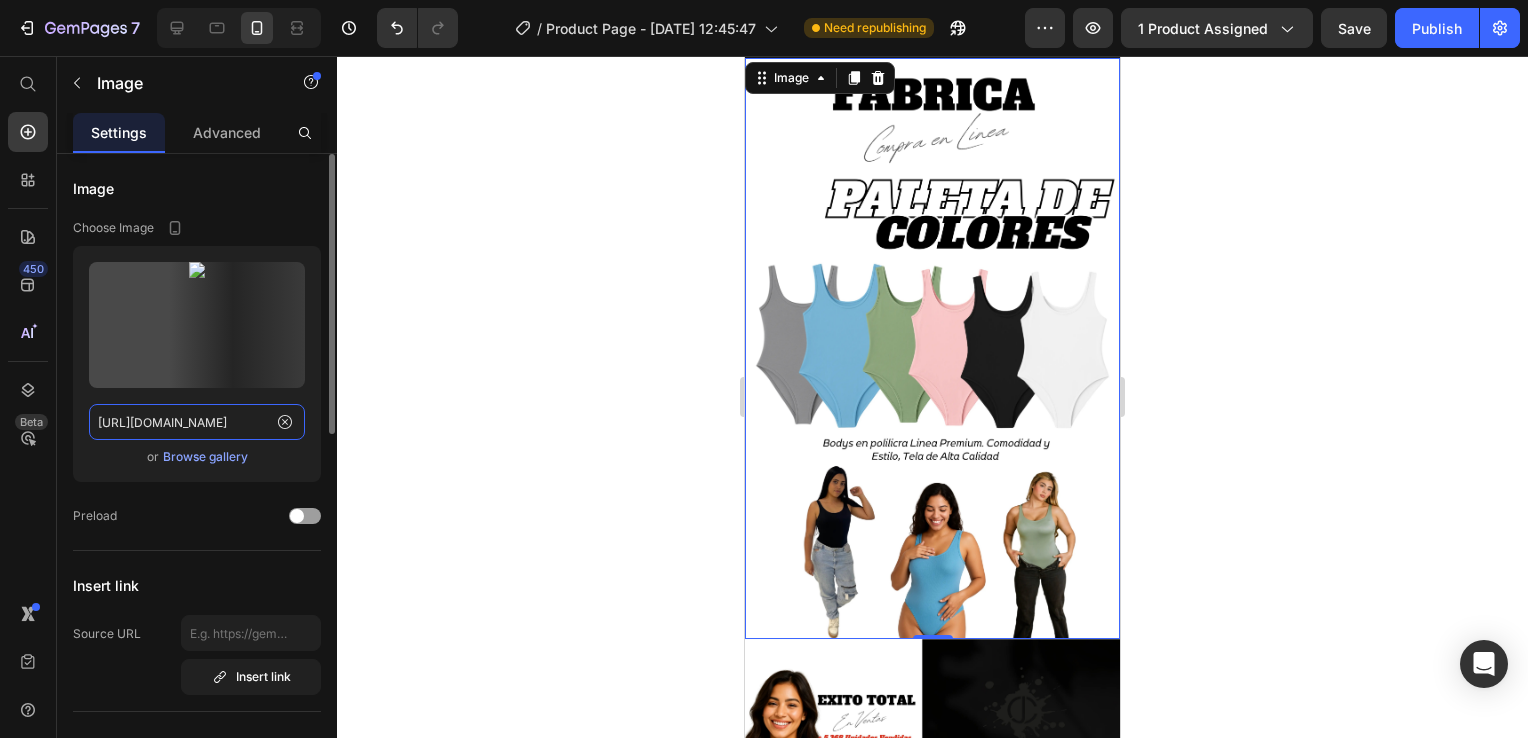 click on "[URL][DOMAIN_NAME]" 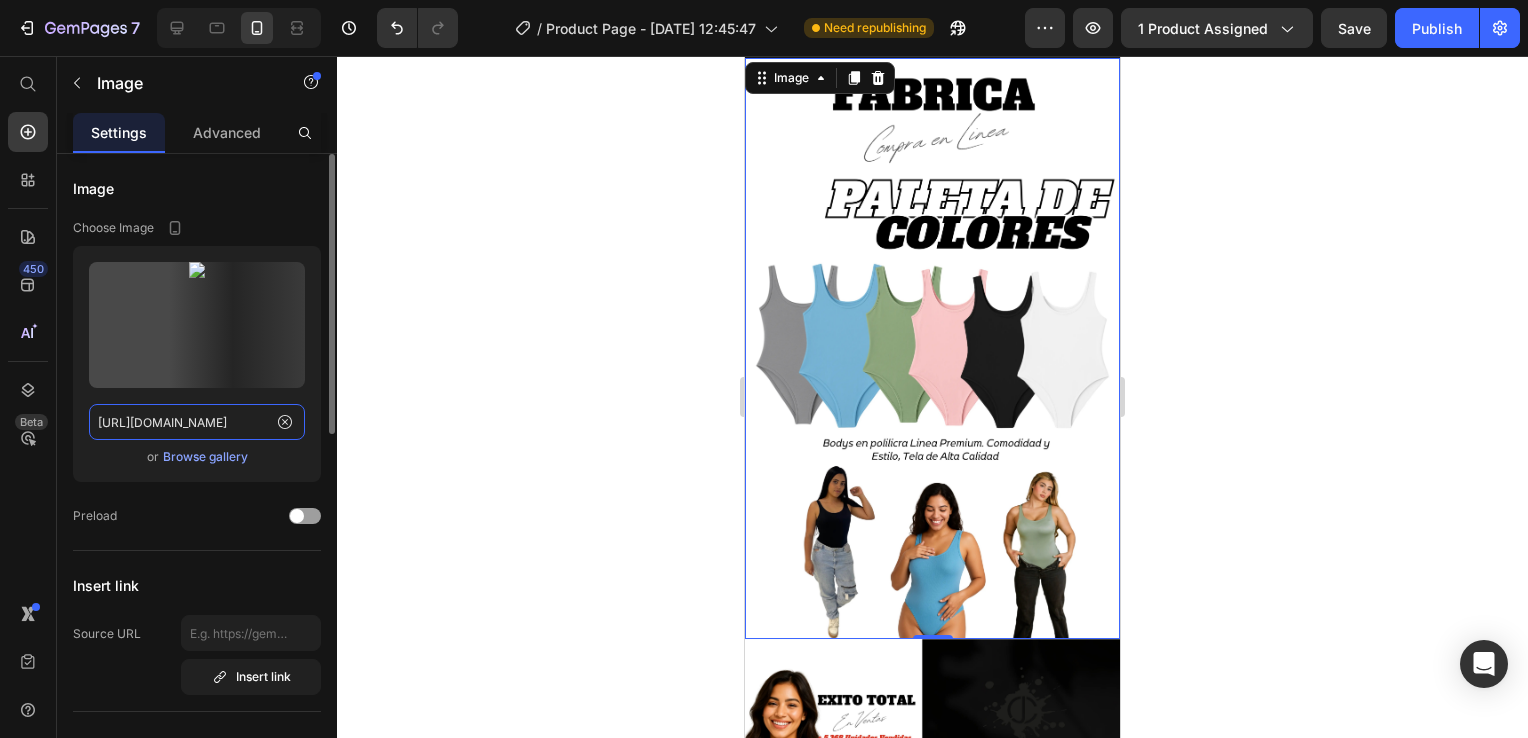 paste on "PRECIO_DE_FABRICA_1.webp?v=1752185800" 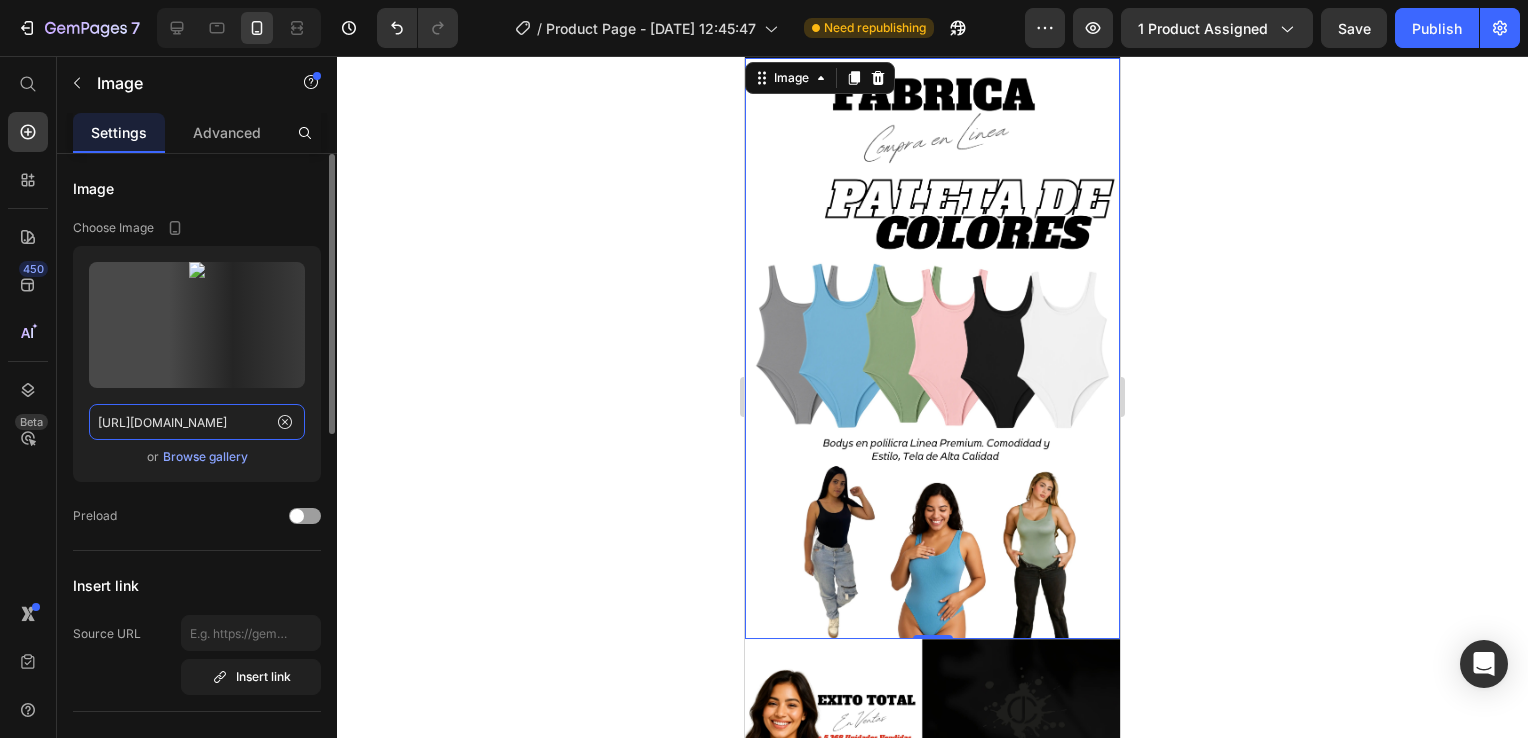 scroll, scrollTop: 0, scrollLeft: 392, axis: horizontal 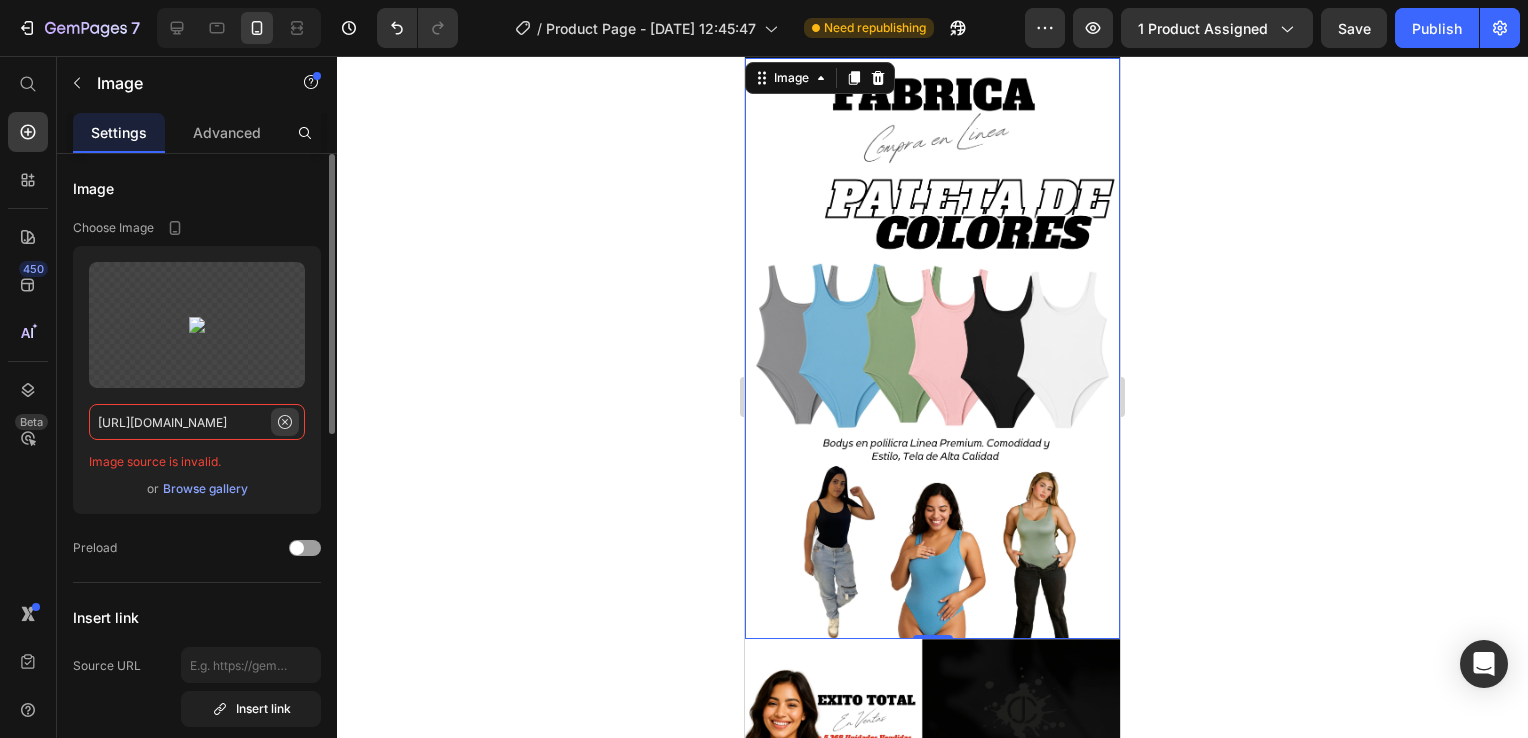 type on "[URL][DOMAIN_NAME]" 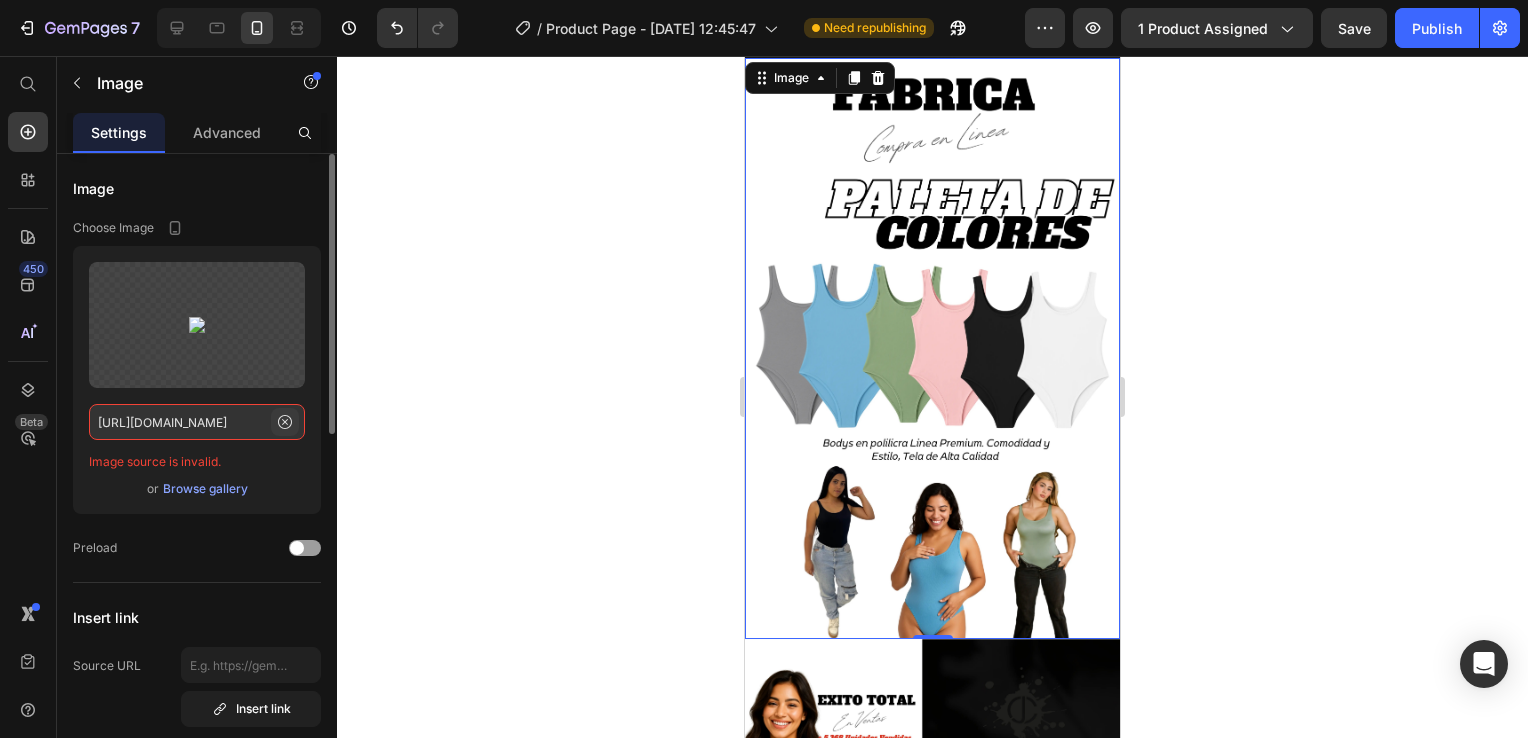 click 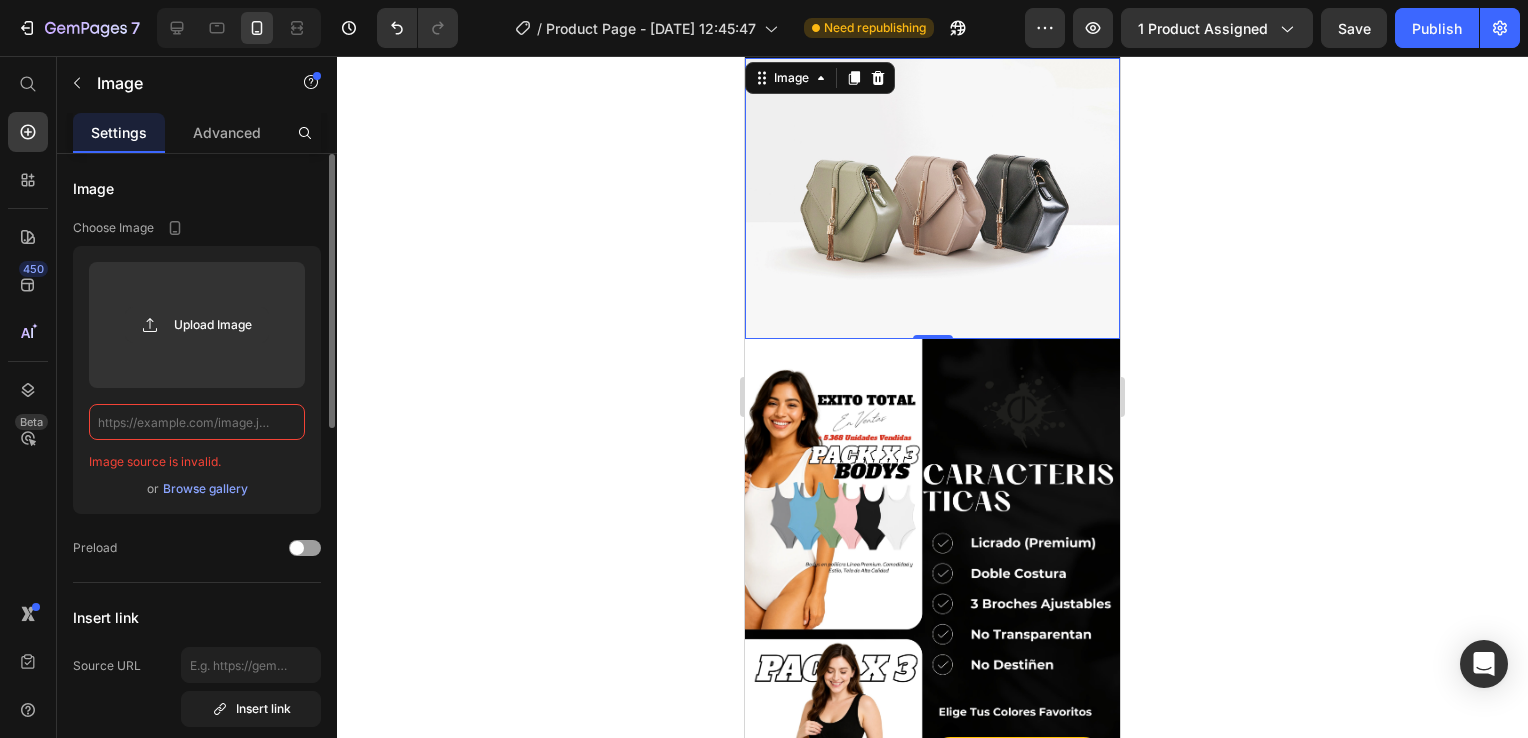 scroll, scrollTop: 0, scrollLeft: 0, axis: both 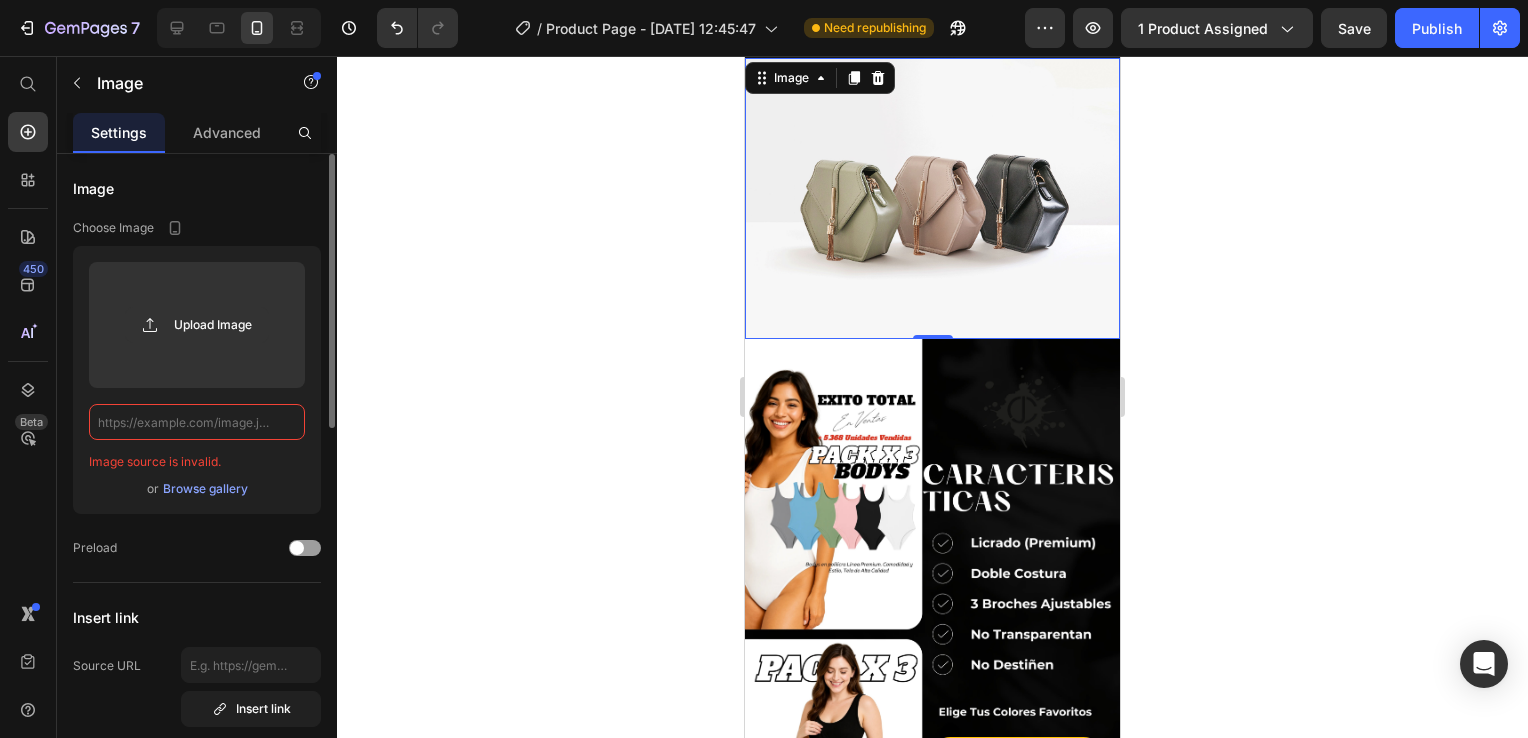 paste on "[URL][DOMAIN_NAME]" 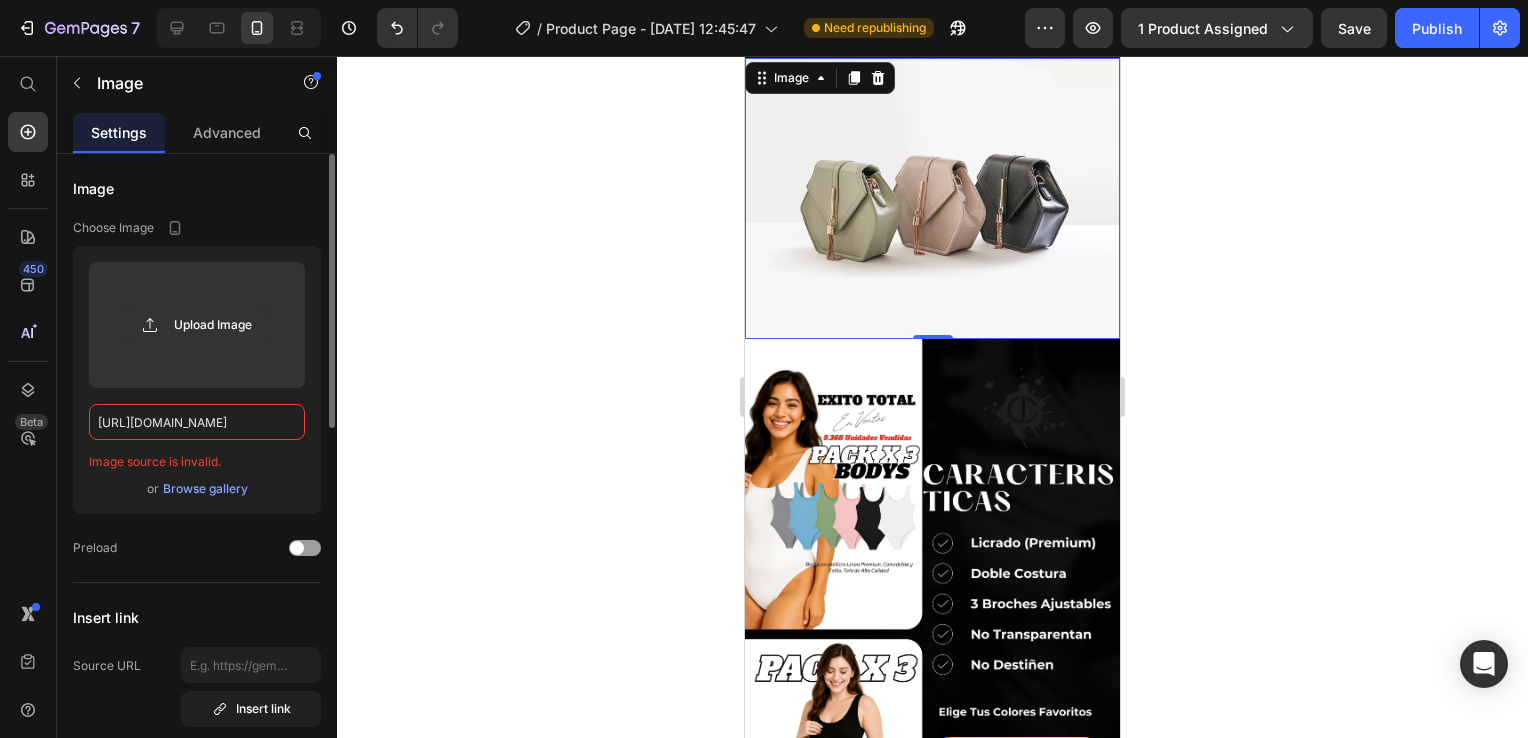 scroll, scrollTop: 0, scrollLeft: 392, axis: horizontal 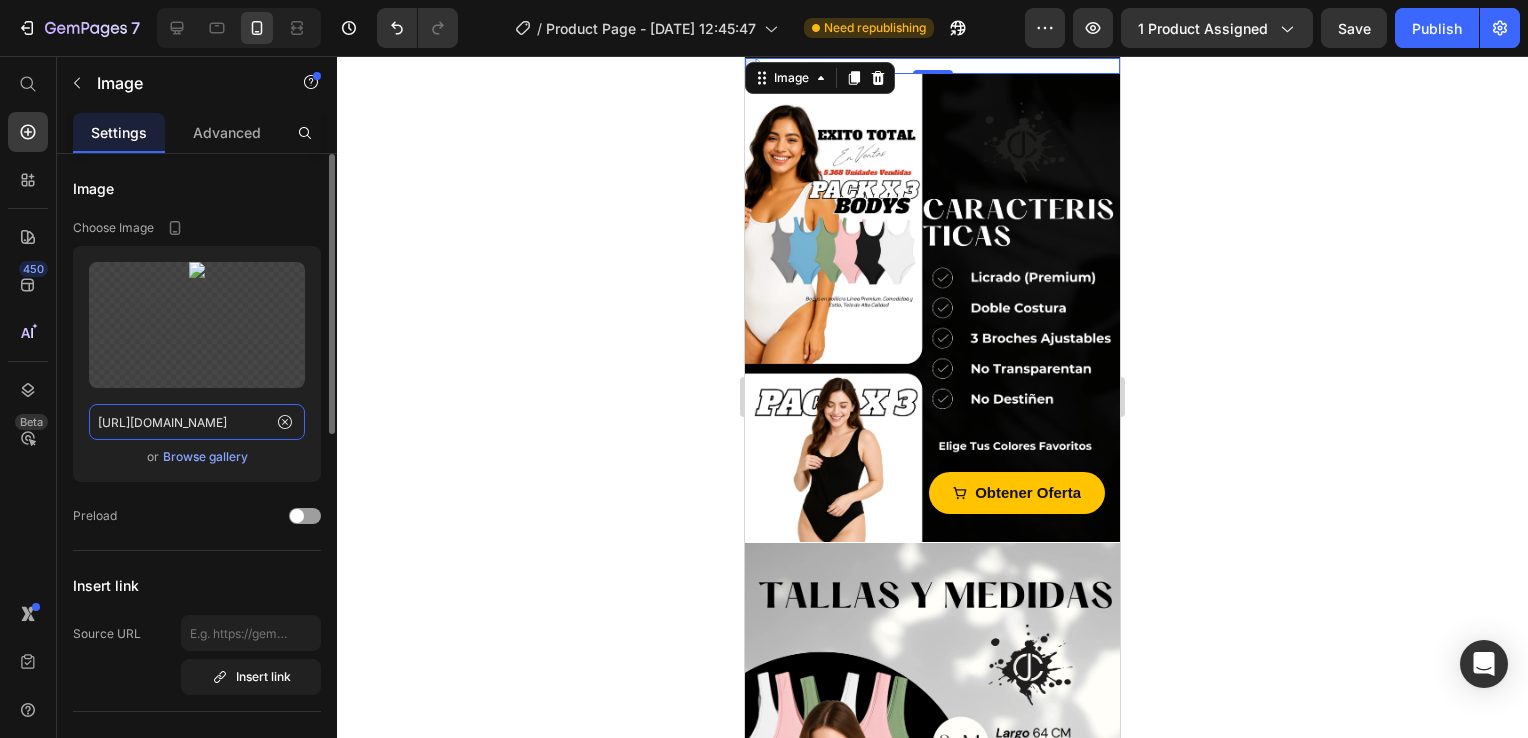 type on "[URL][DOMAIN_NAME]" 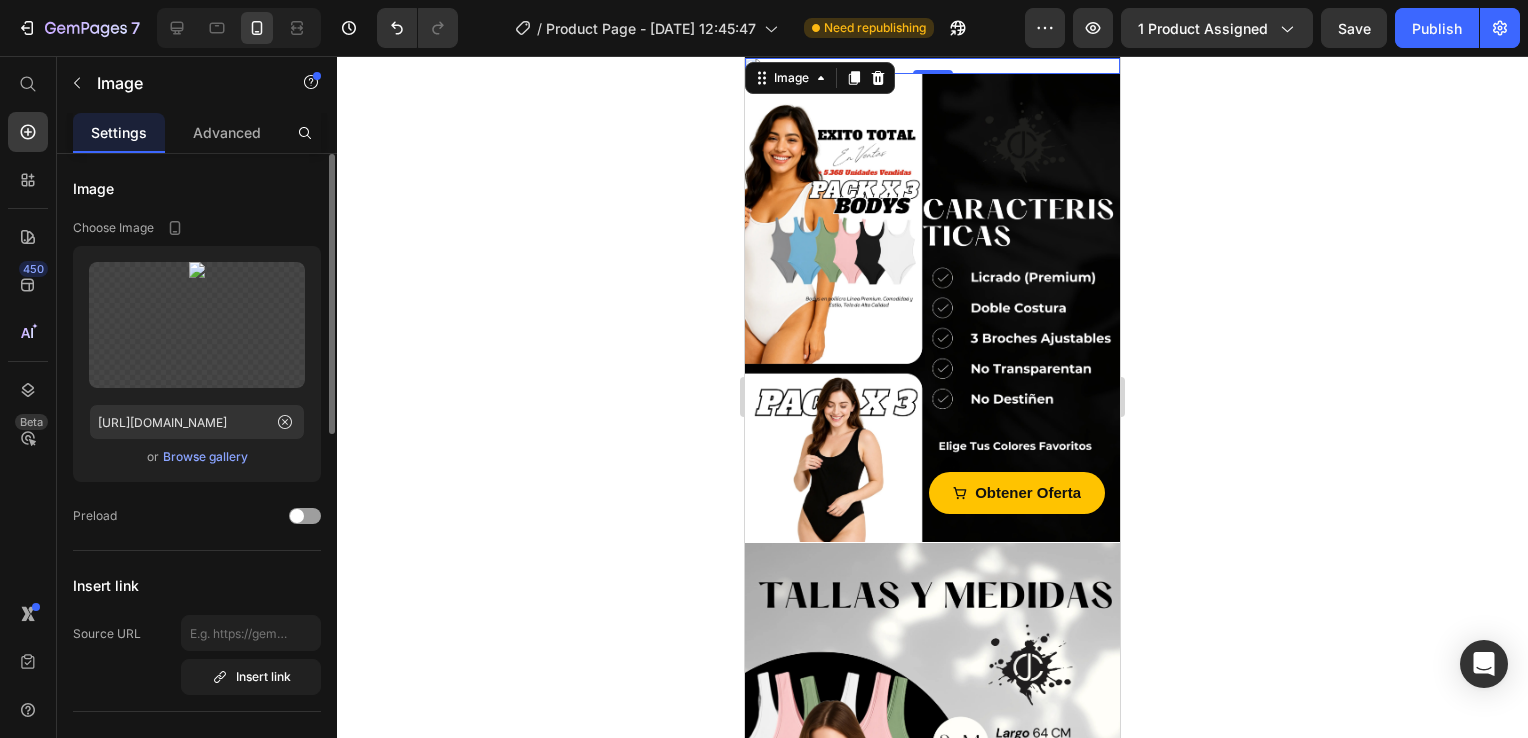 scroll, scrollTop: 0, scrollLeft: 0, axis: both 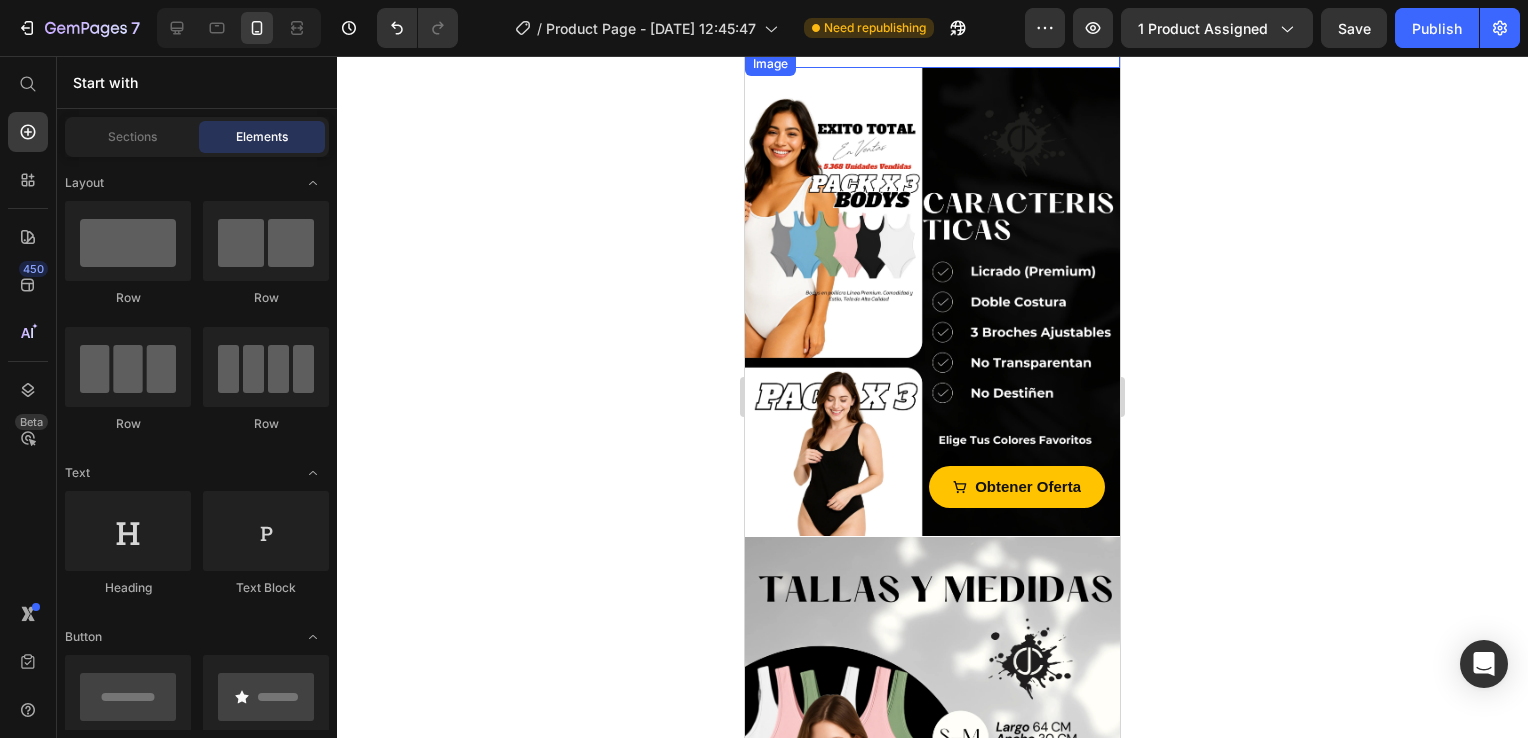 click at bounding box center [932, 60] 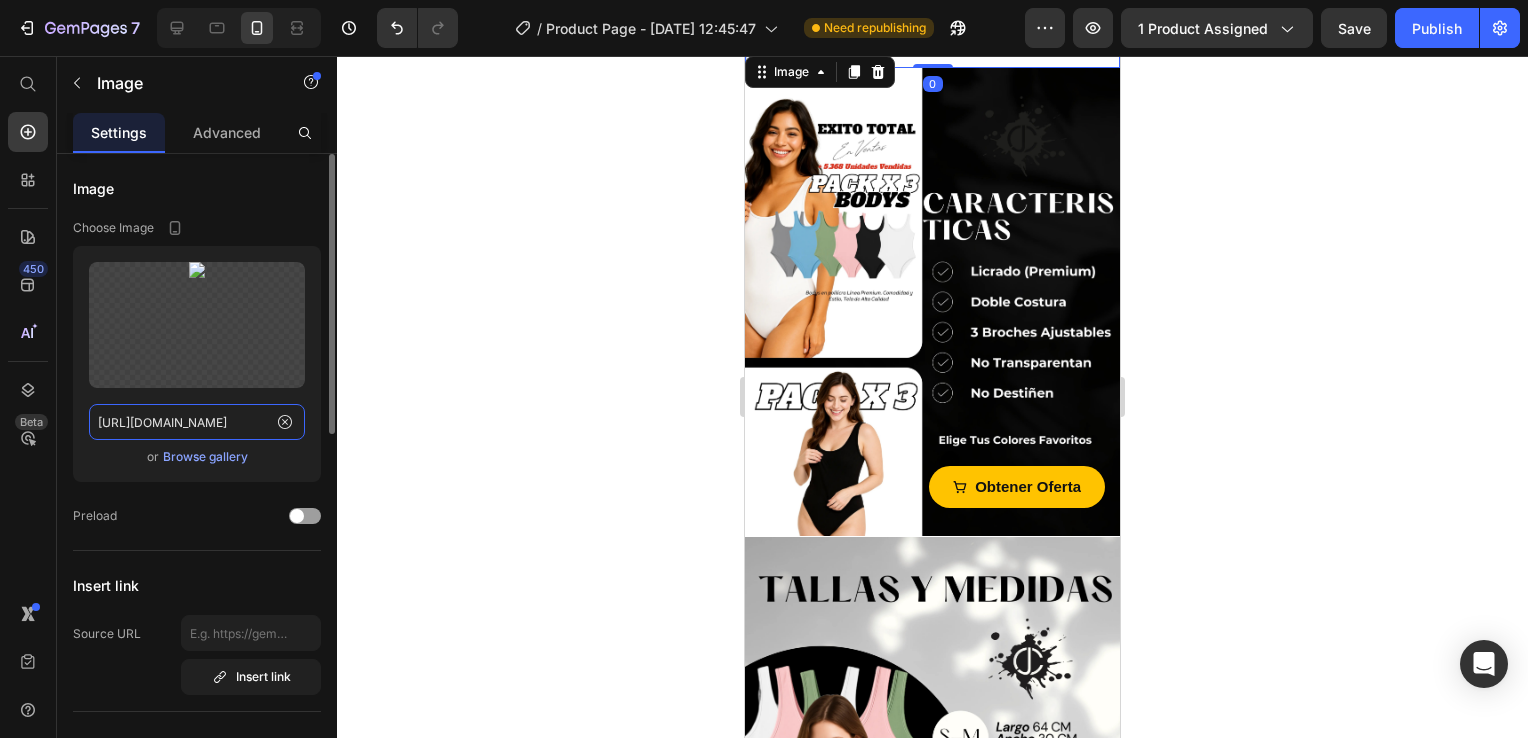click on "[URL][DOMAIN_NAME]" 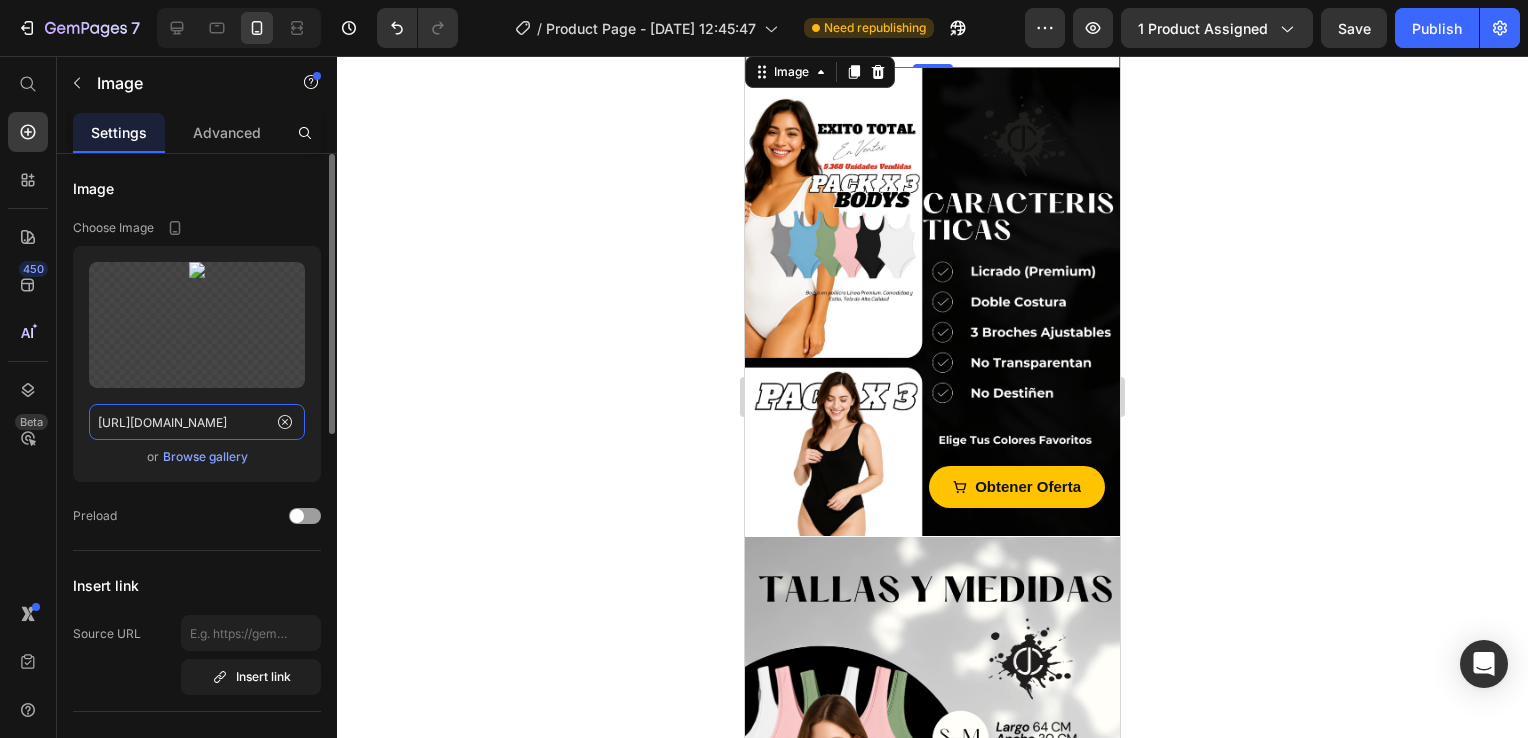 paste on "2.webp?v=1752186054" 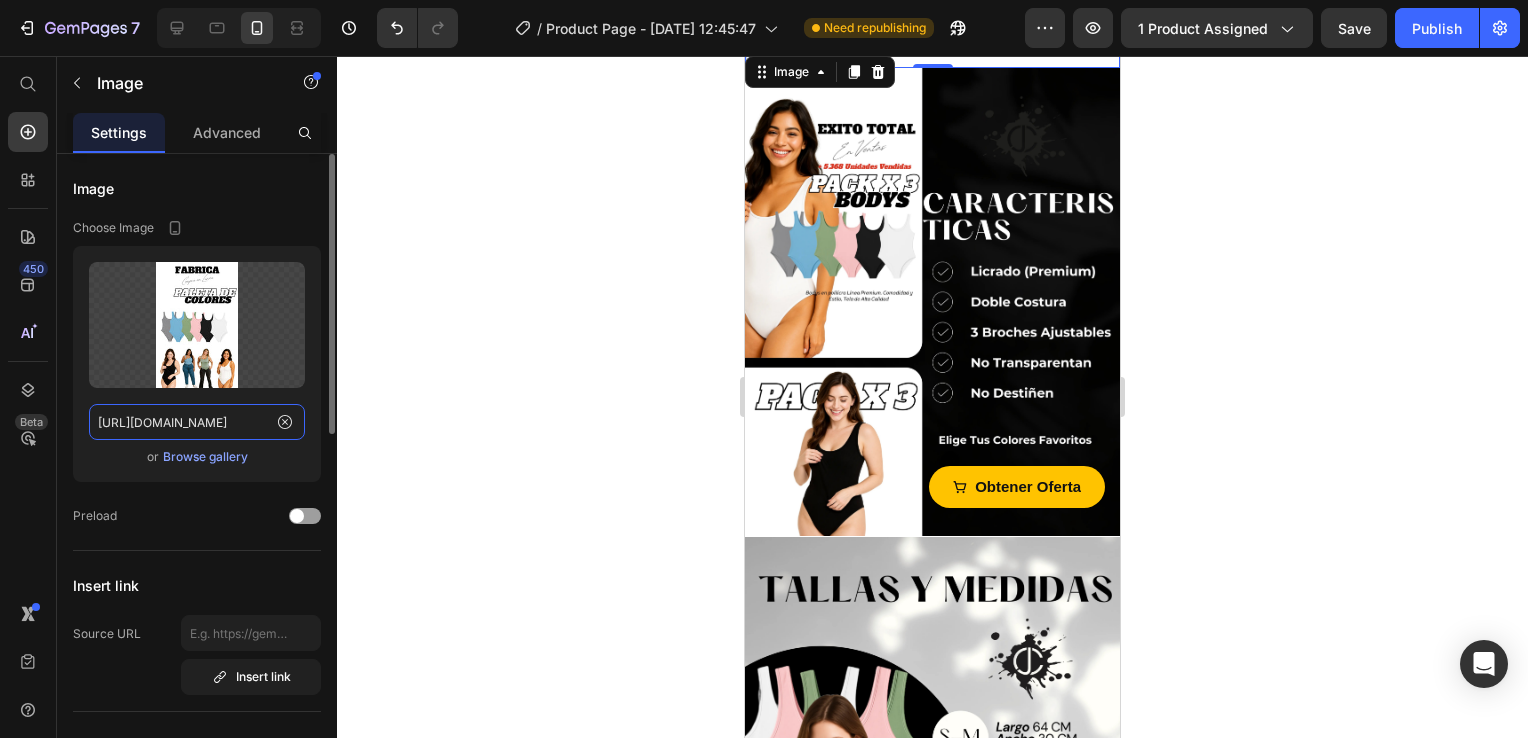 scroll, scrollTop: 0, scrollLeft: 388, axis: horizontal 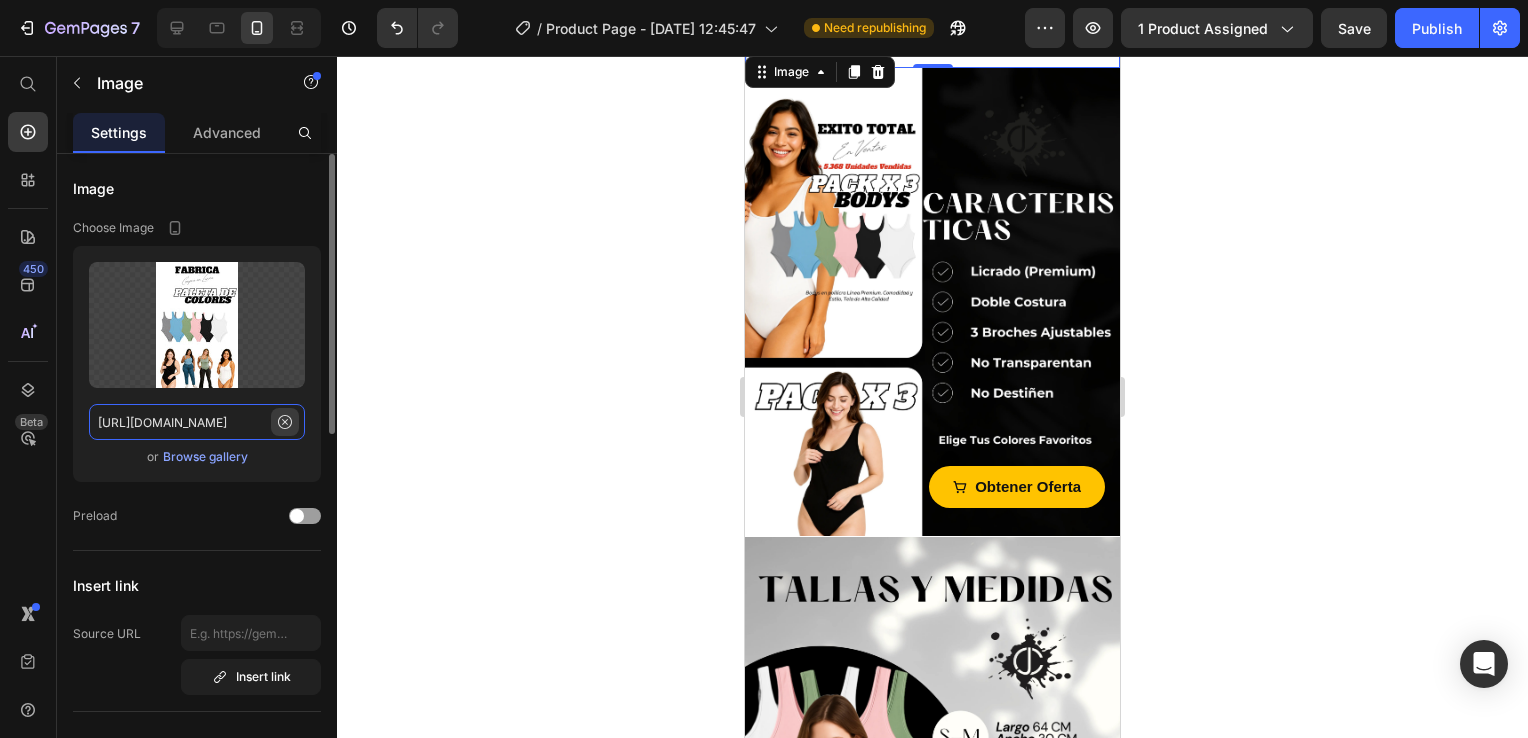 type on "[URL][DOMAIN_NAME]" 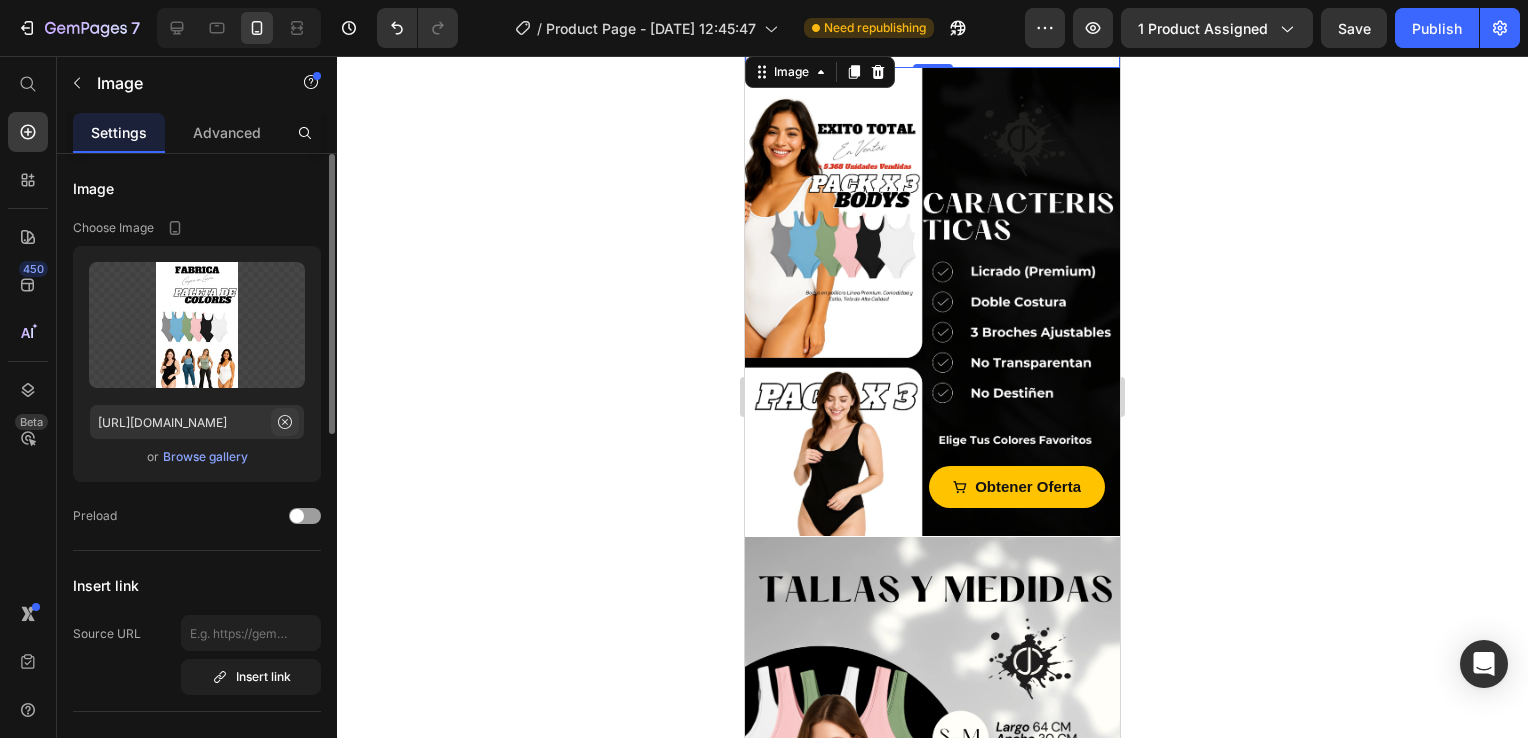 click 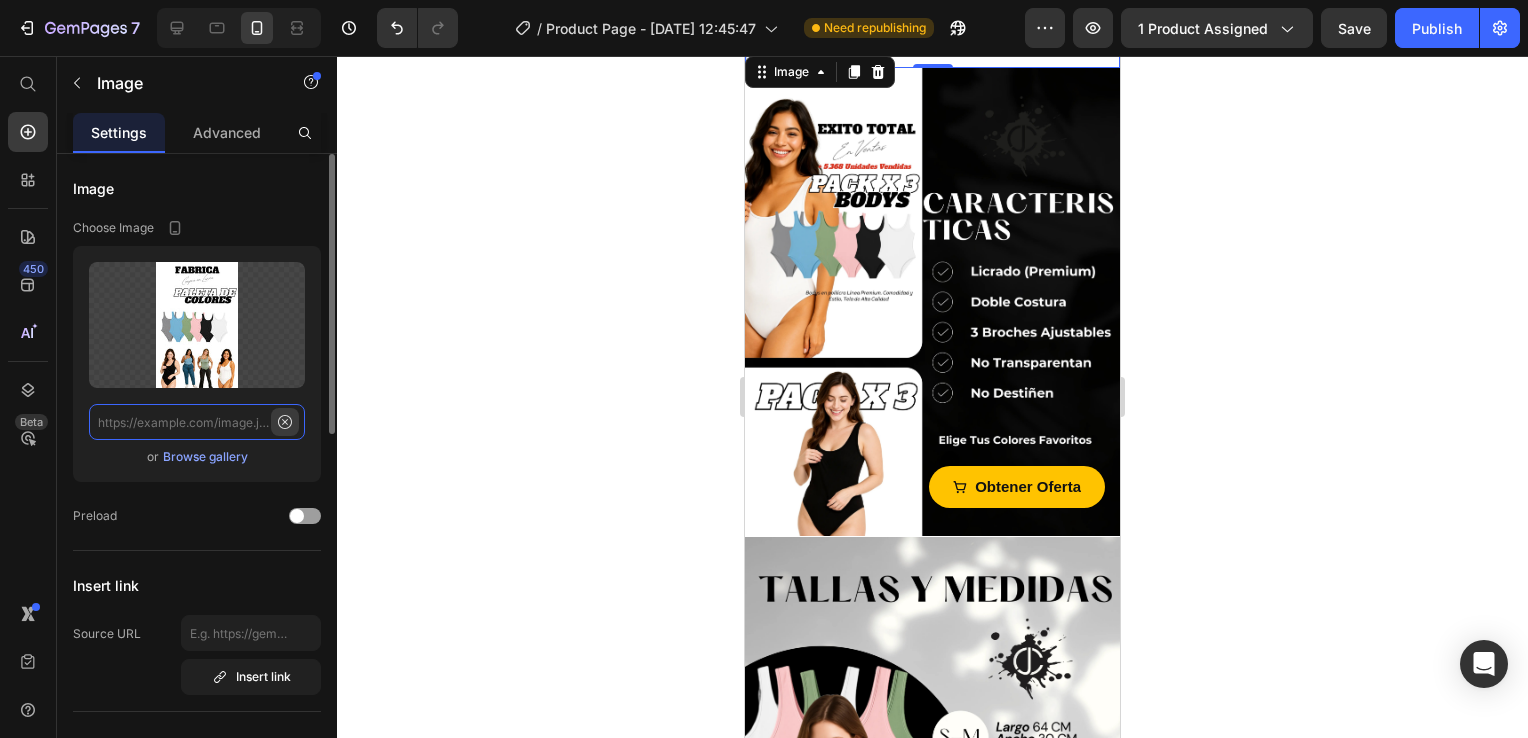 scroll, scrollTop: 0, scrollLeft: 0, axis: both 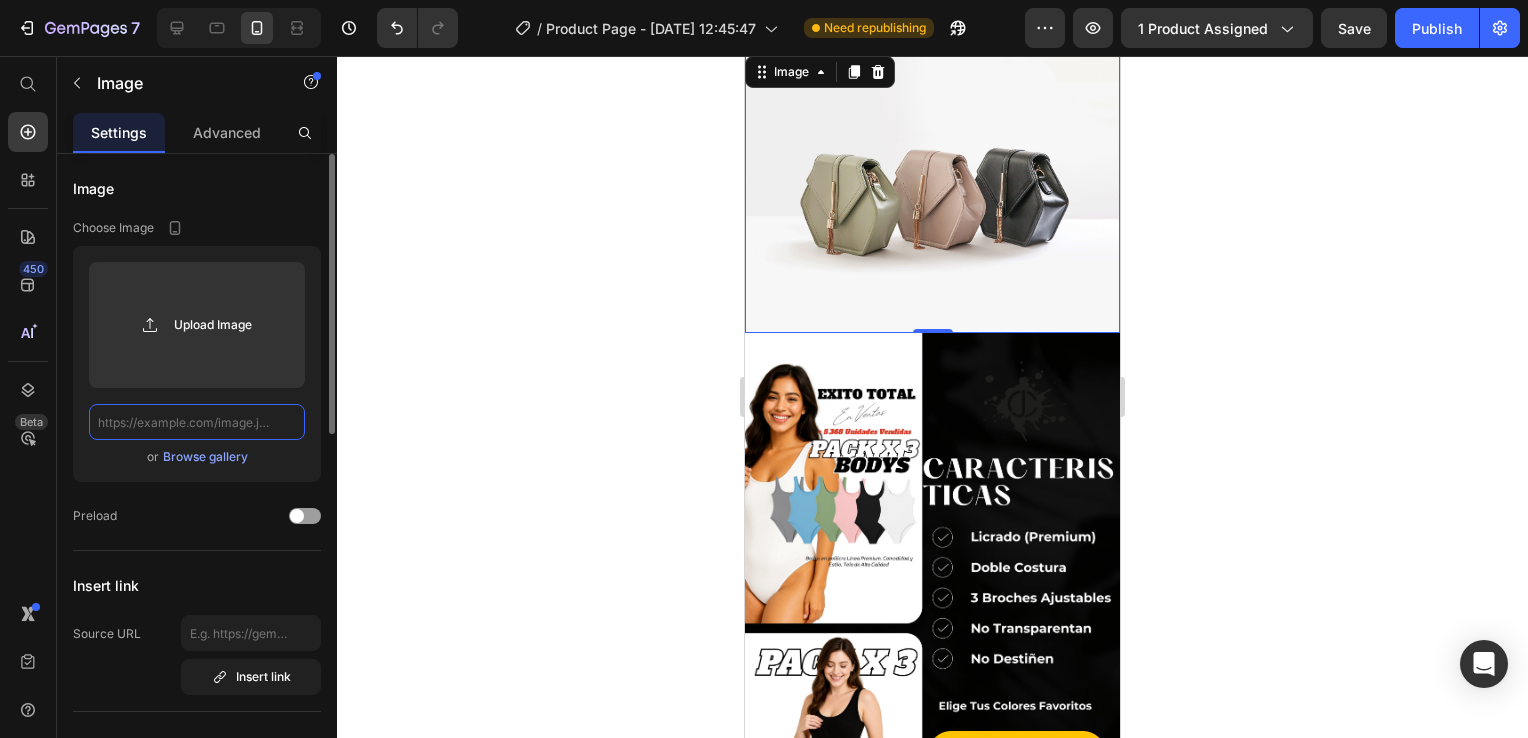 paste on "[URL][DOMAIN_NAME]" 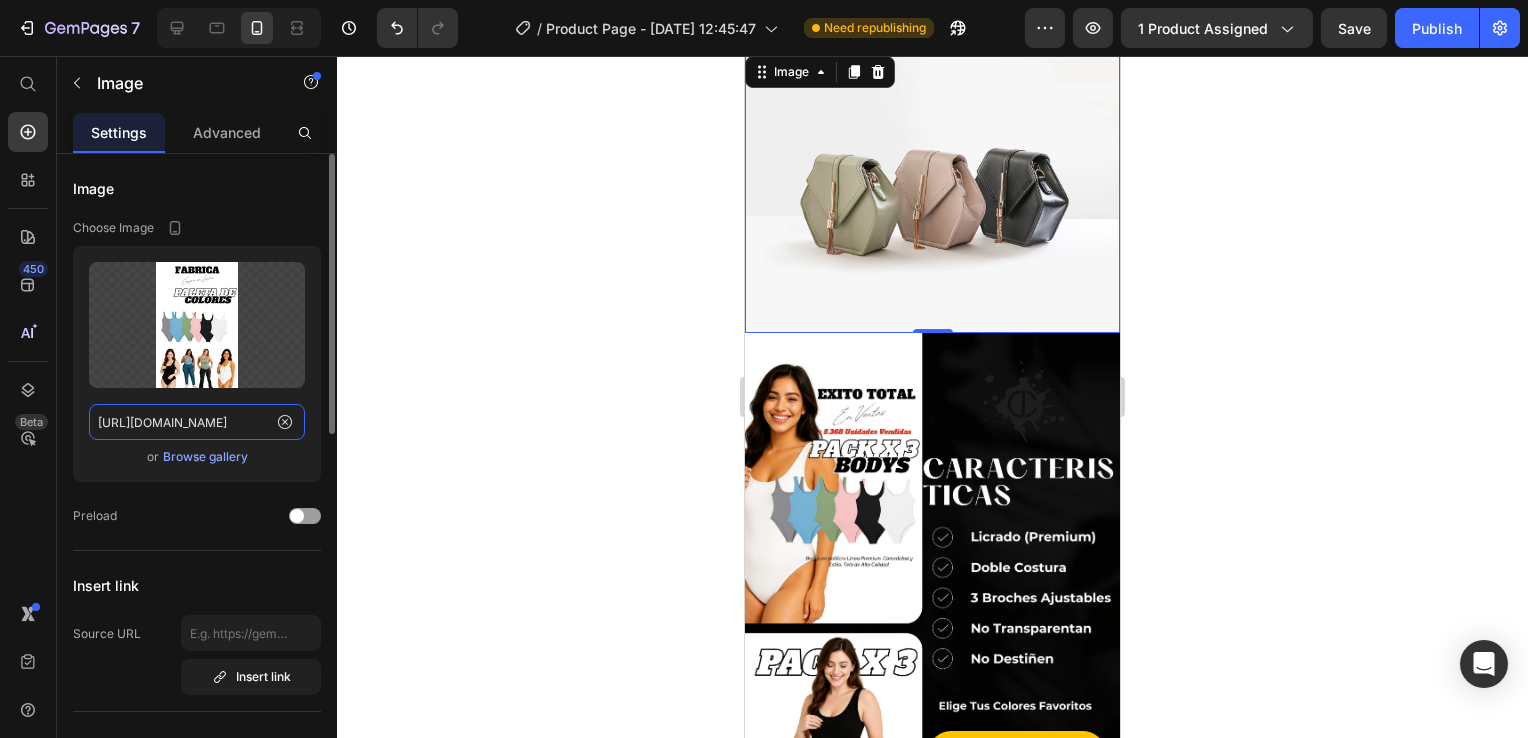 scroll, scrollTop: 0, scrollLeft: 396, axis: horizontal 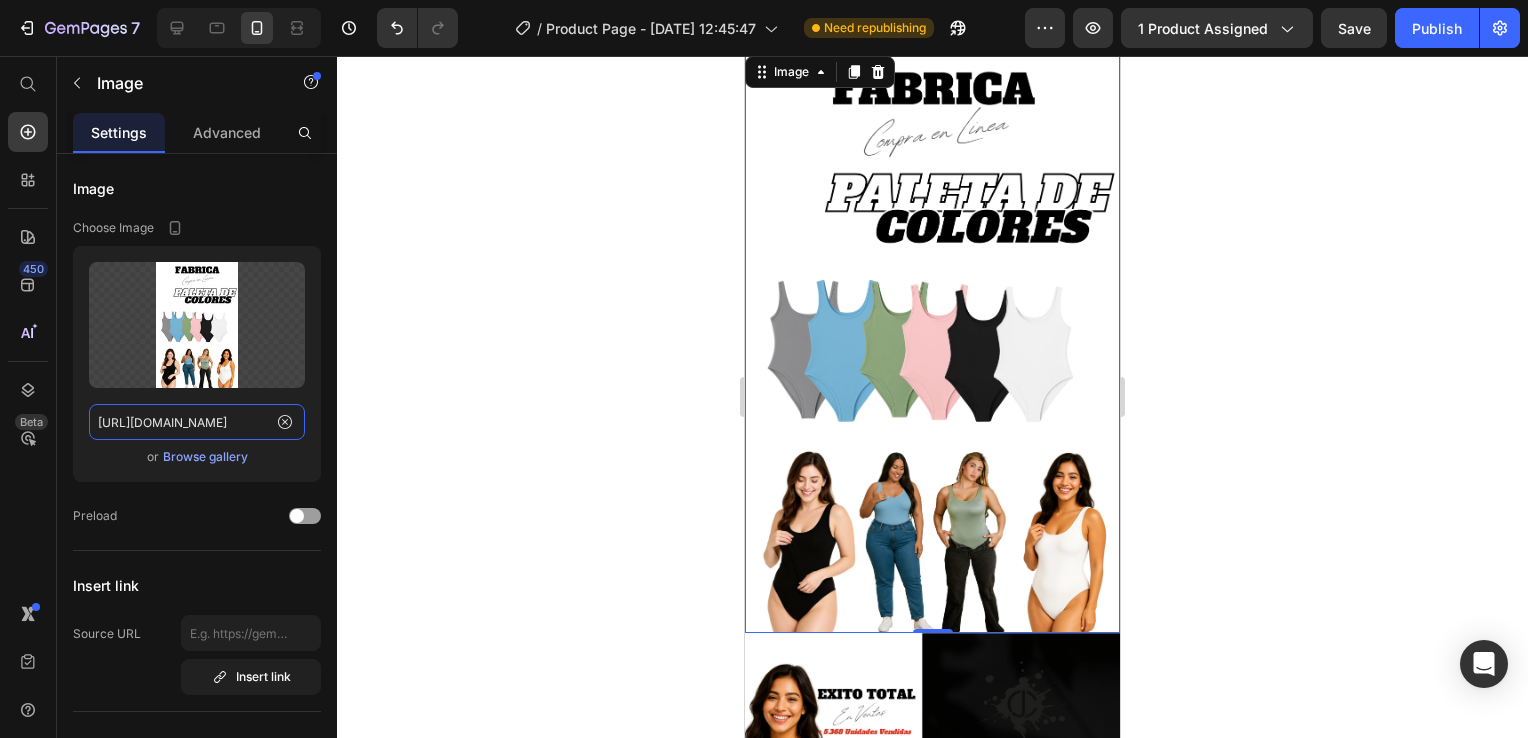 type on "[URL][DOMAIN_NAME]" 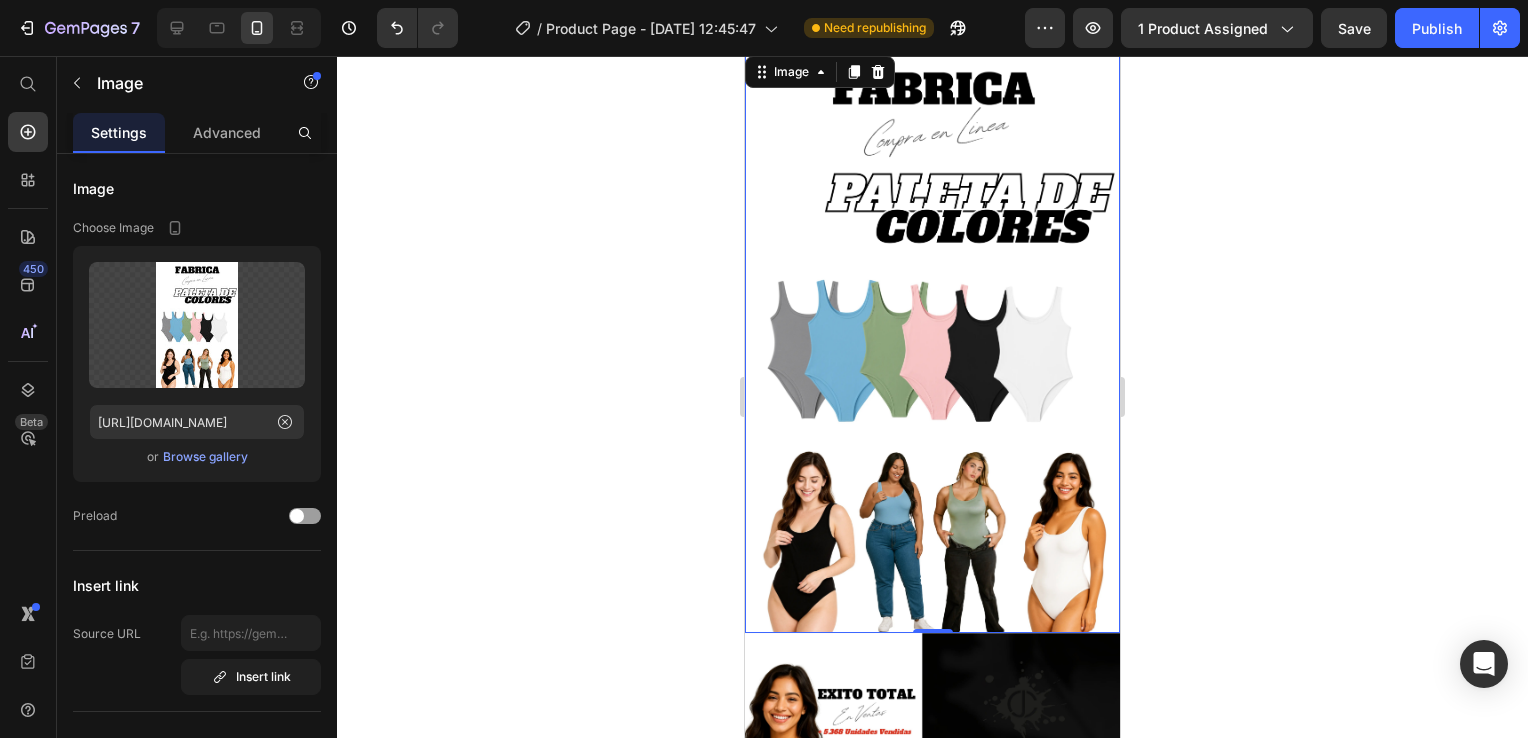 scroll, scrollTop: 0, scrollLeft: 0, axis: both 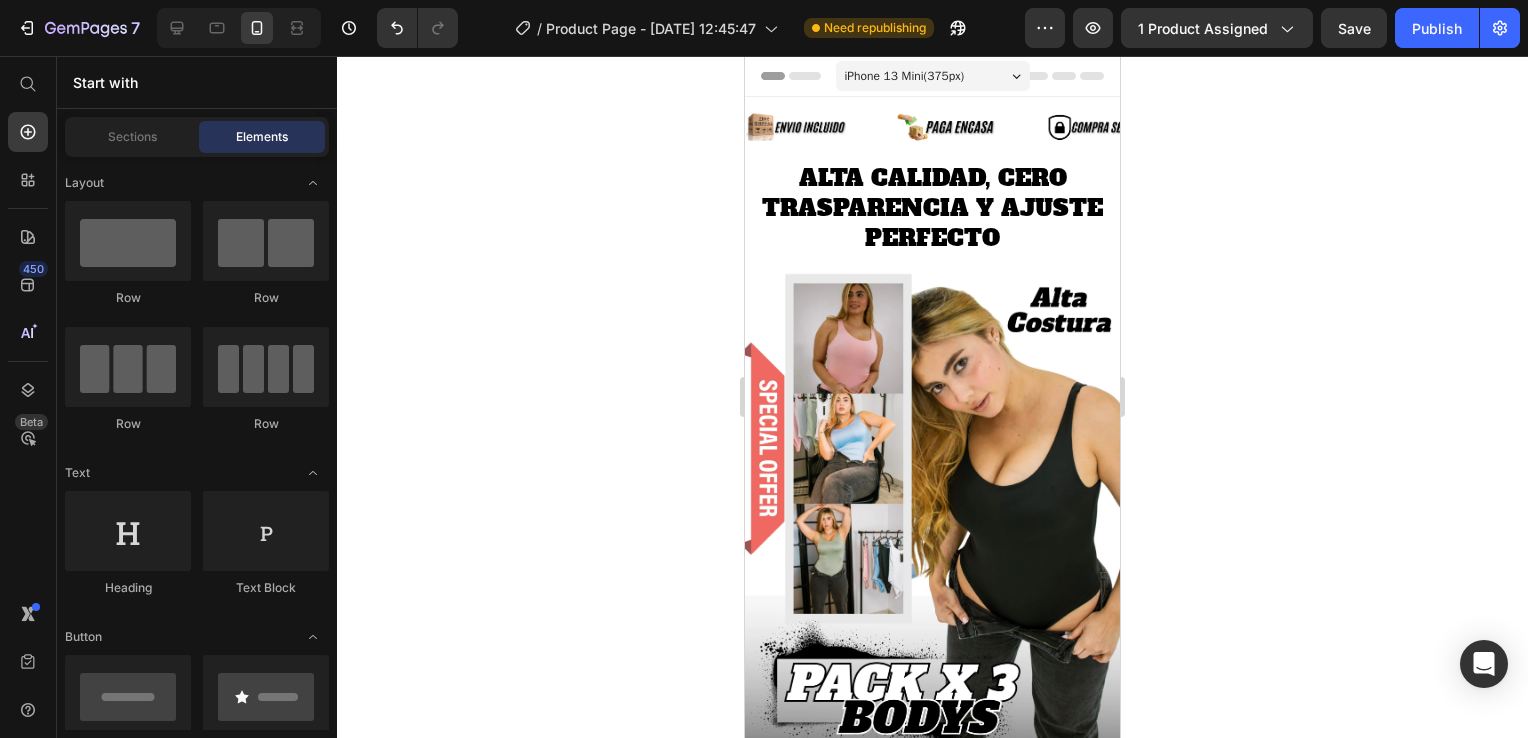 drag, startPoint x: 1112, startPoint y: 263, endPoint x: 1877, endPoint y: 163, distance: 771.50824 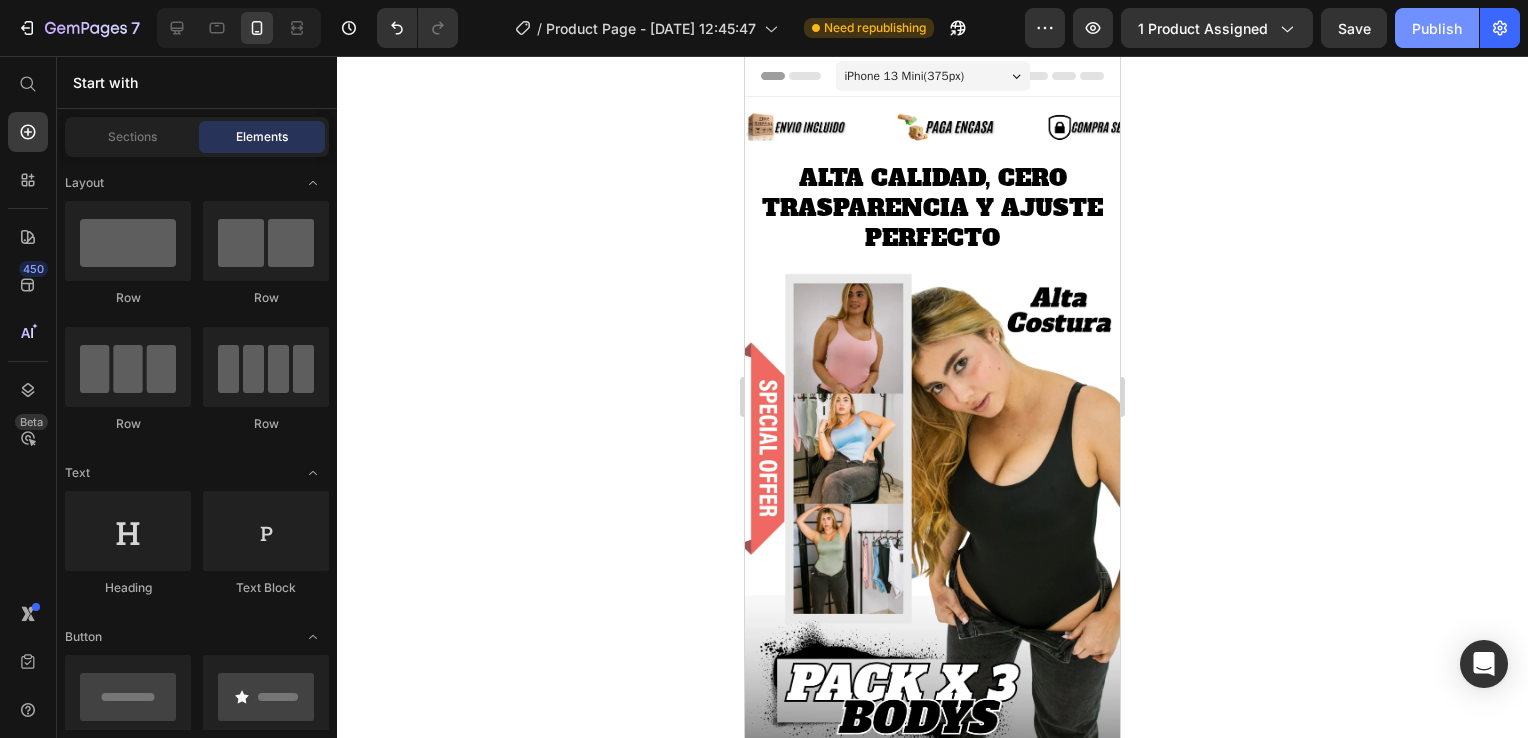 click on "Publish" at bounding box center (1437, 28) 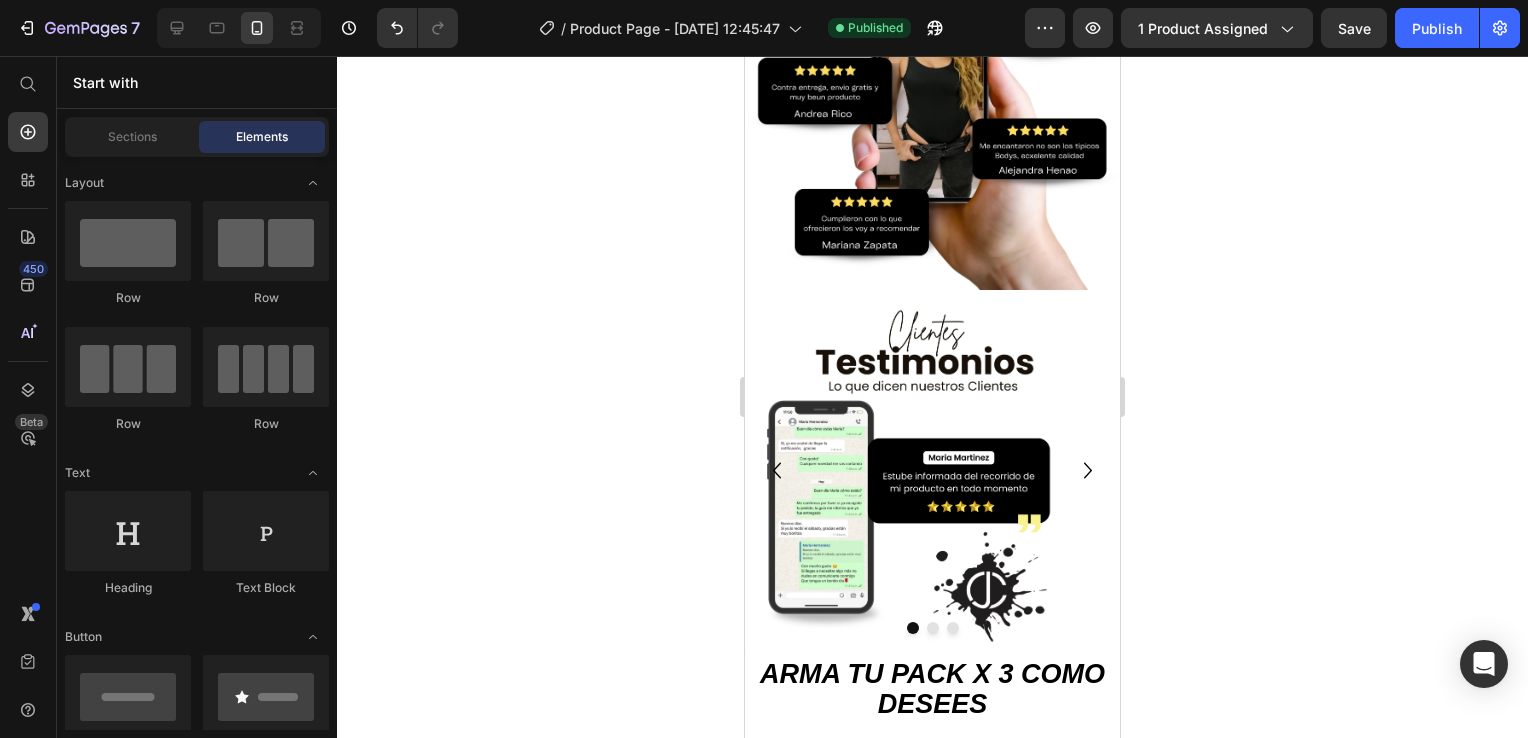 scroll, scrollTop: 2474, scrollLeft: 0, axis: vertical 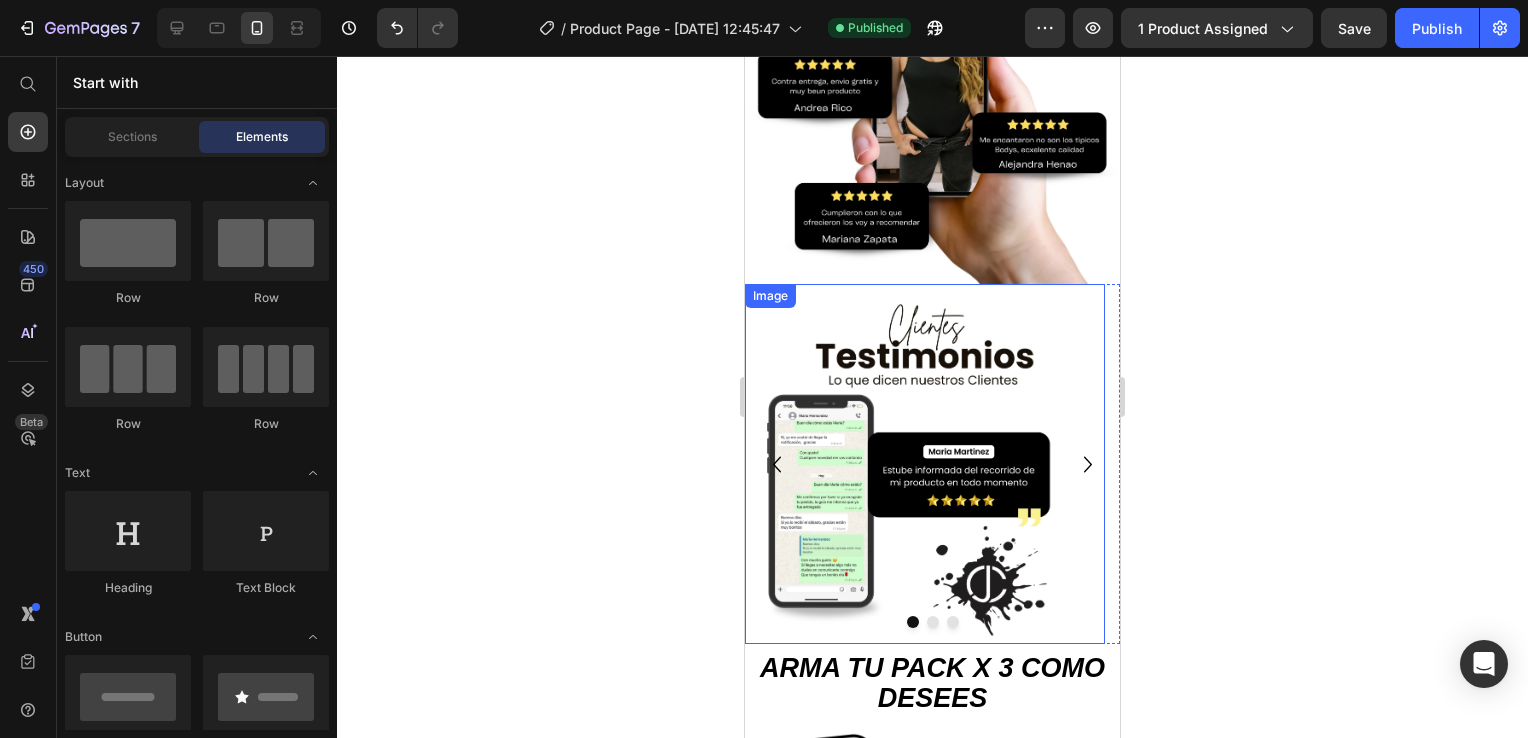 click at bounding box center [925, 464] 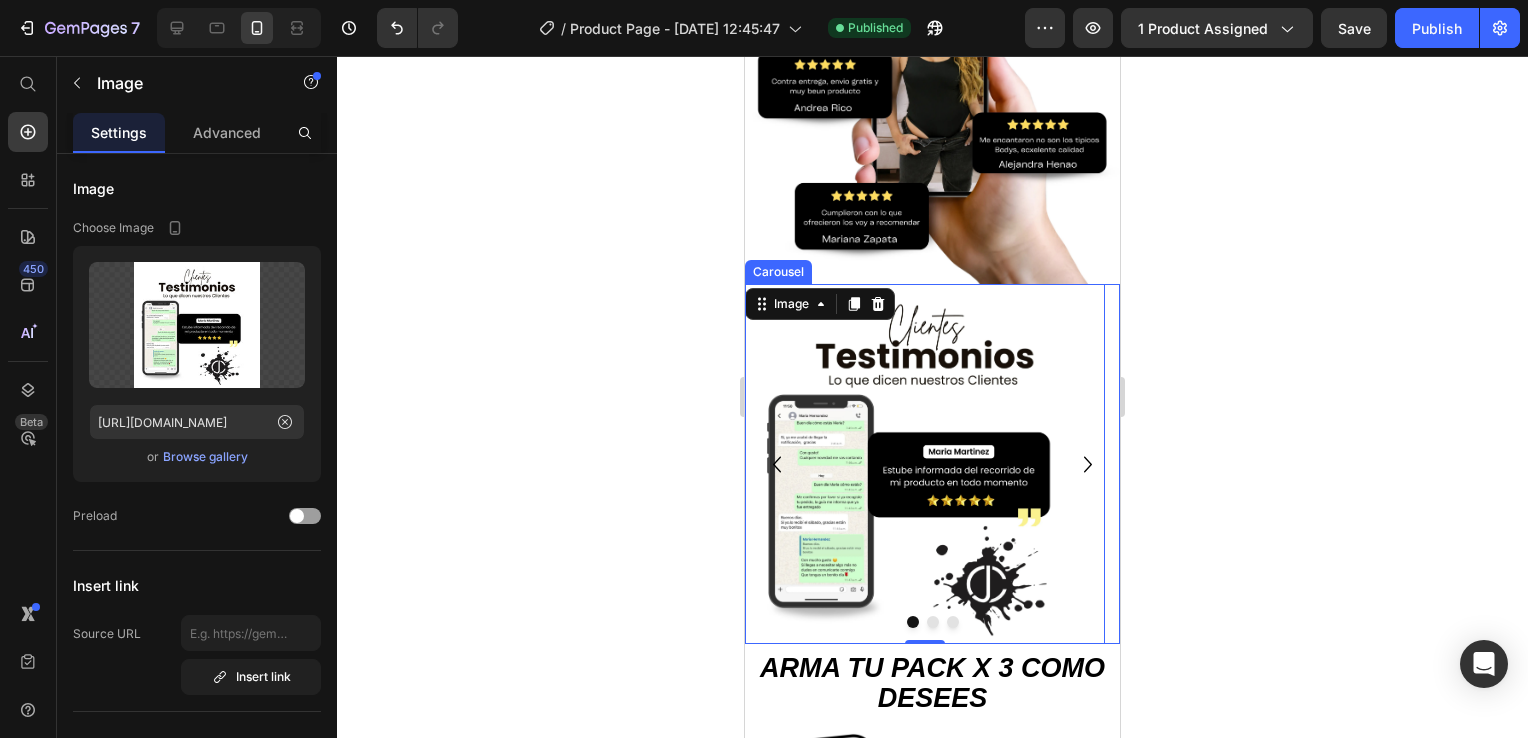 click at bounding box center [933, 622] 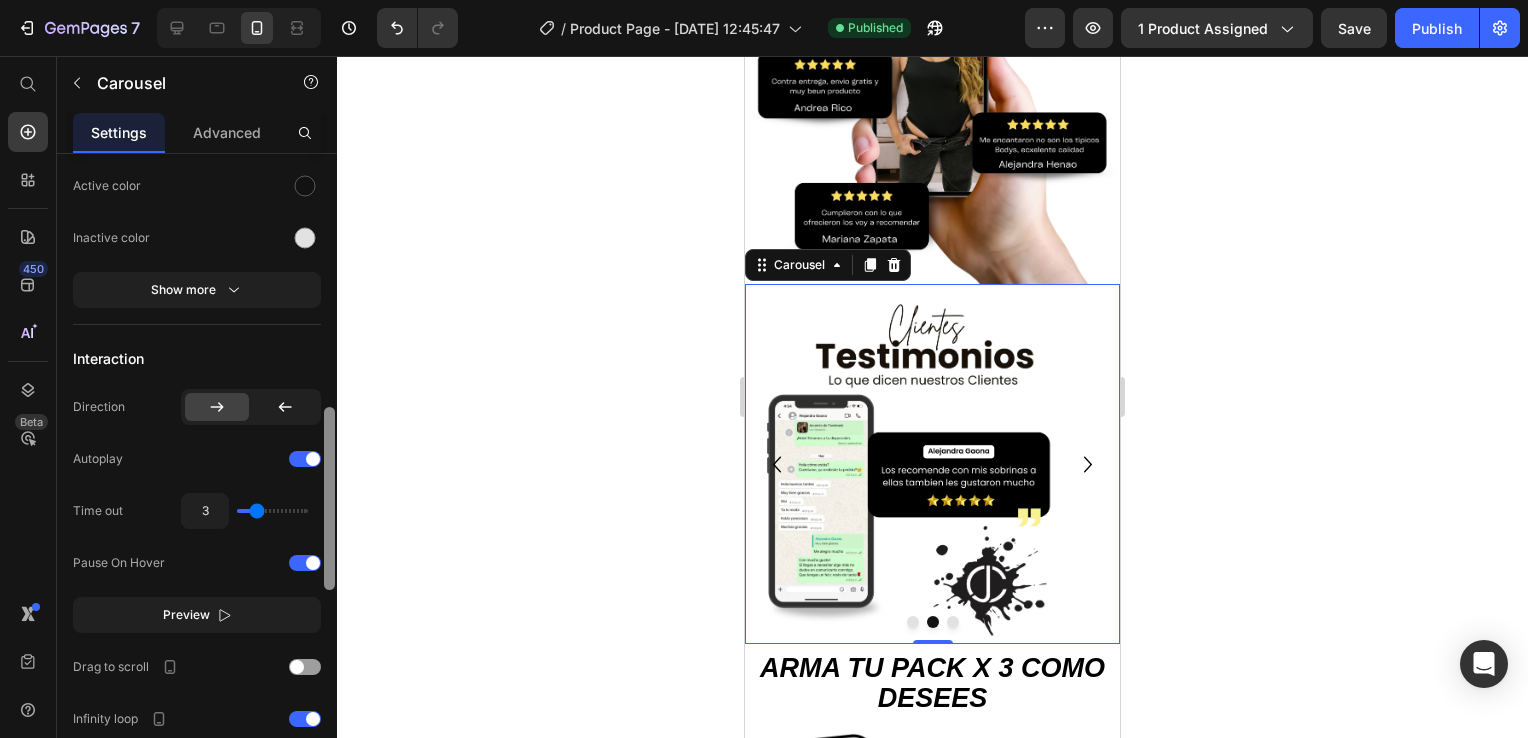 scroll, scrollTop: 860, scrollLeft: 0, axis: vertical 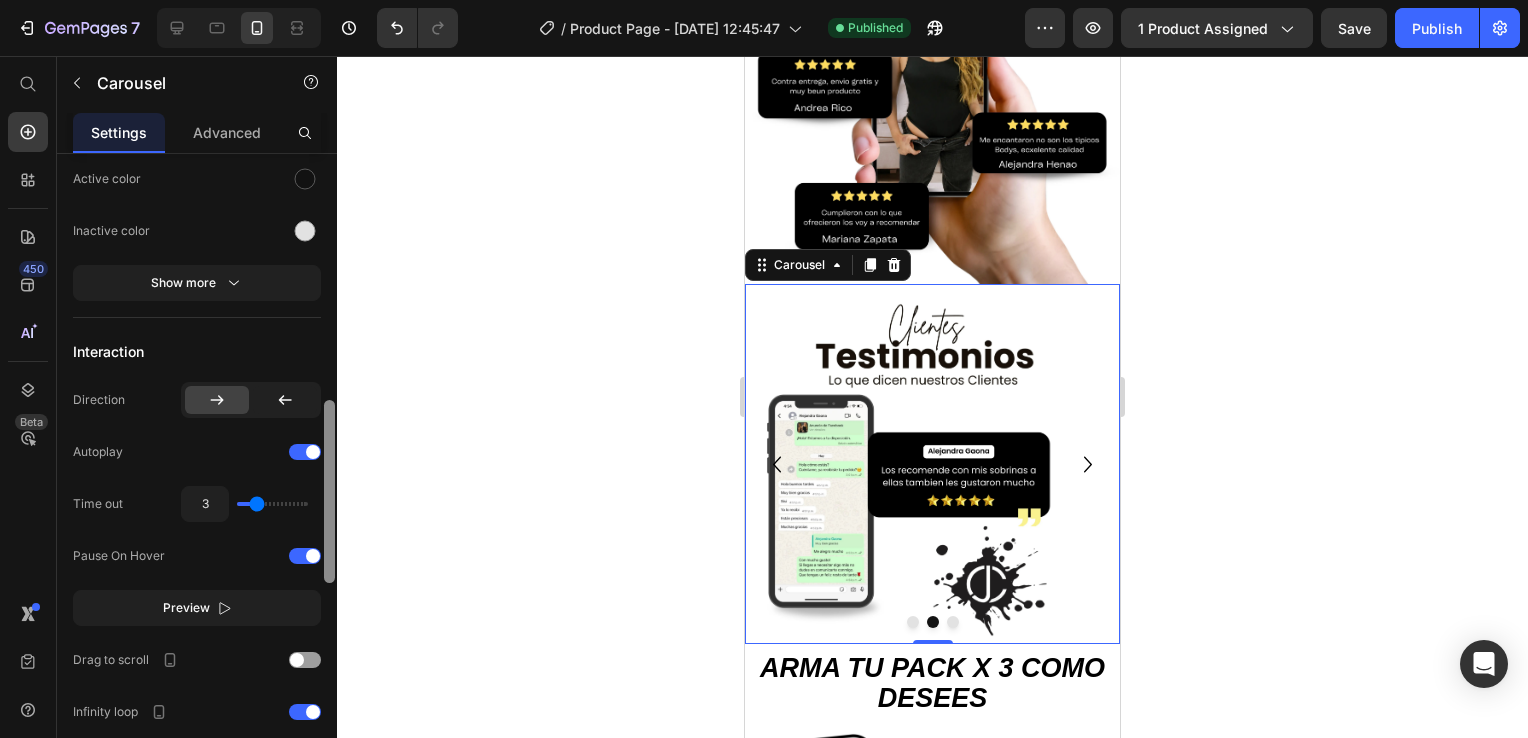 drag, startPoint x: 327, startPoint y: 262, endPoint x: 300, endPoint y: 509, distance: 248.47133 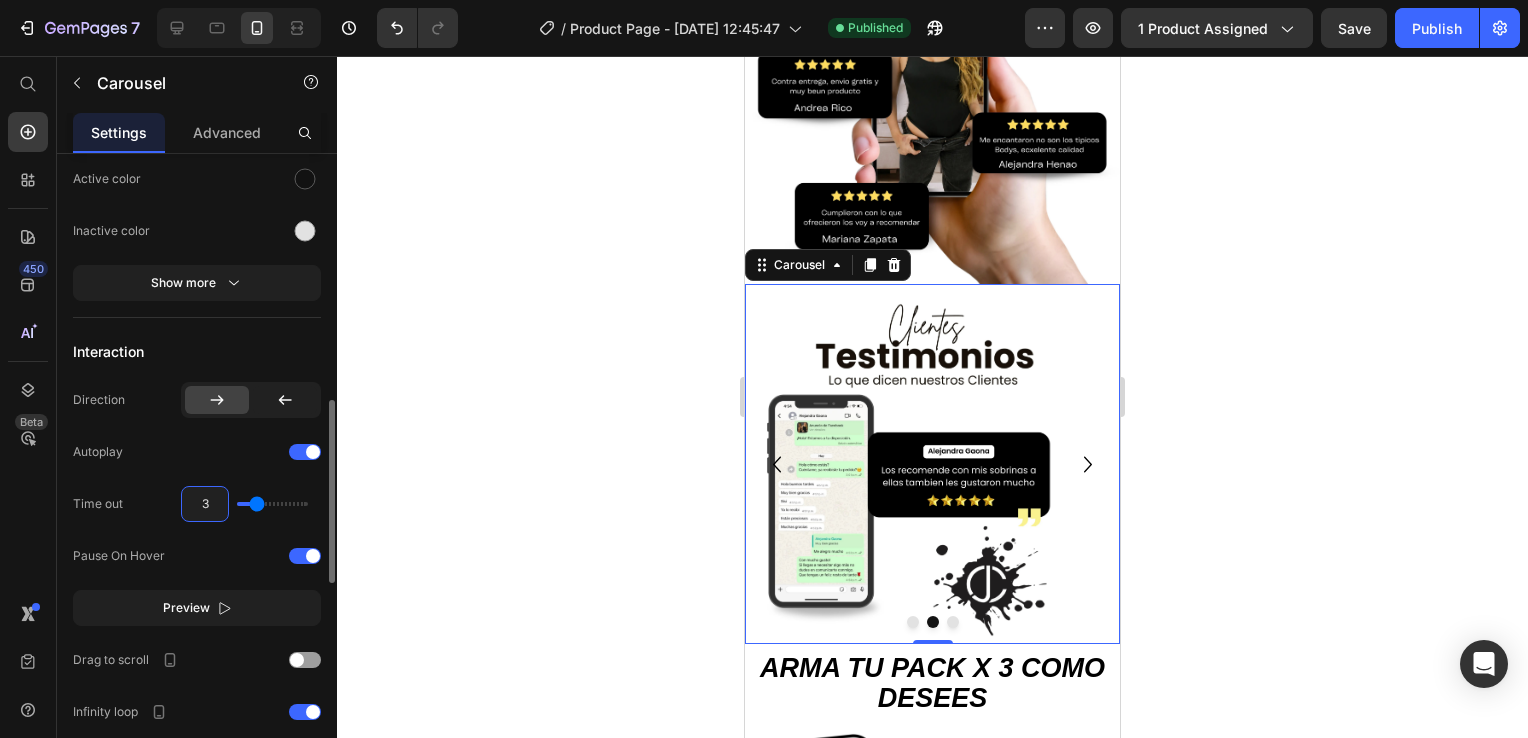 click on "3" at bounding box center [205, 504] 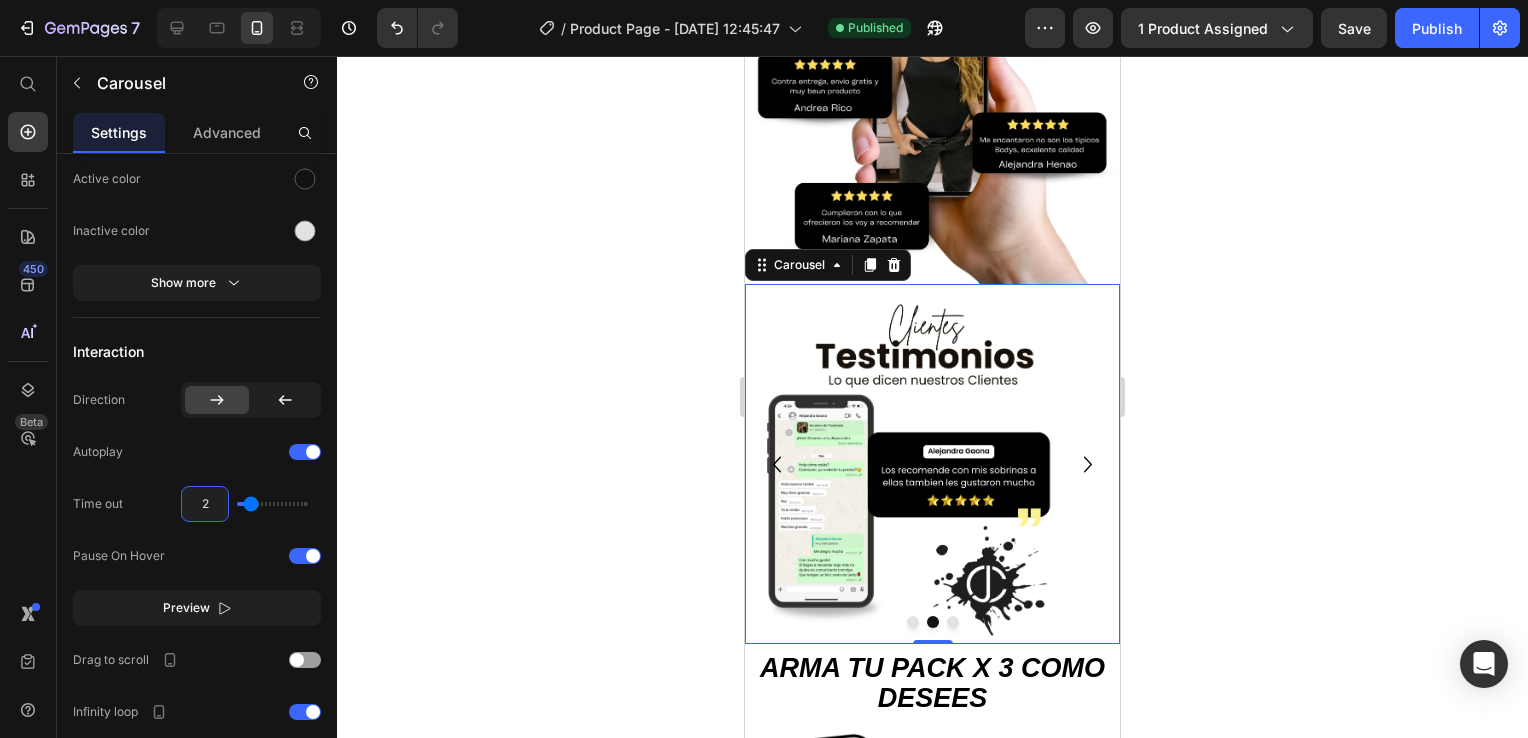 type on "2" 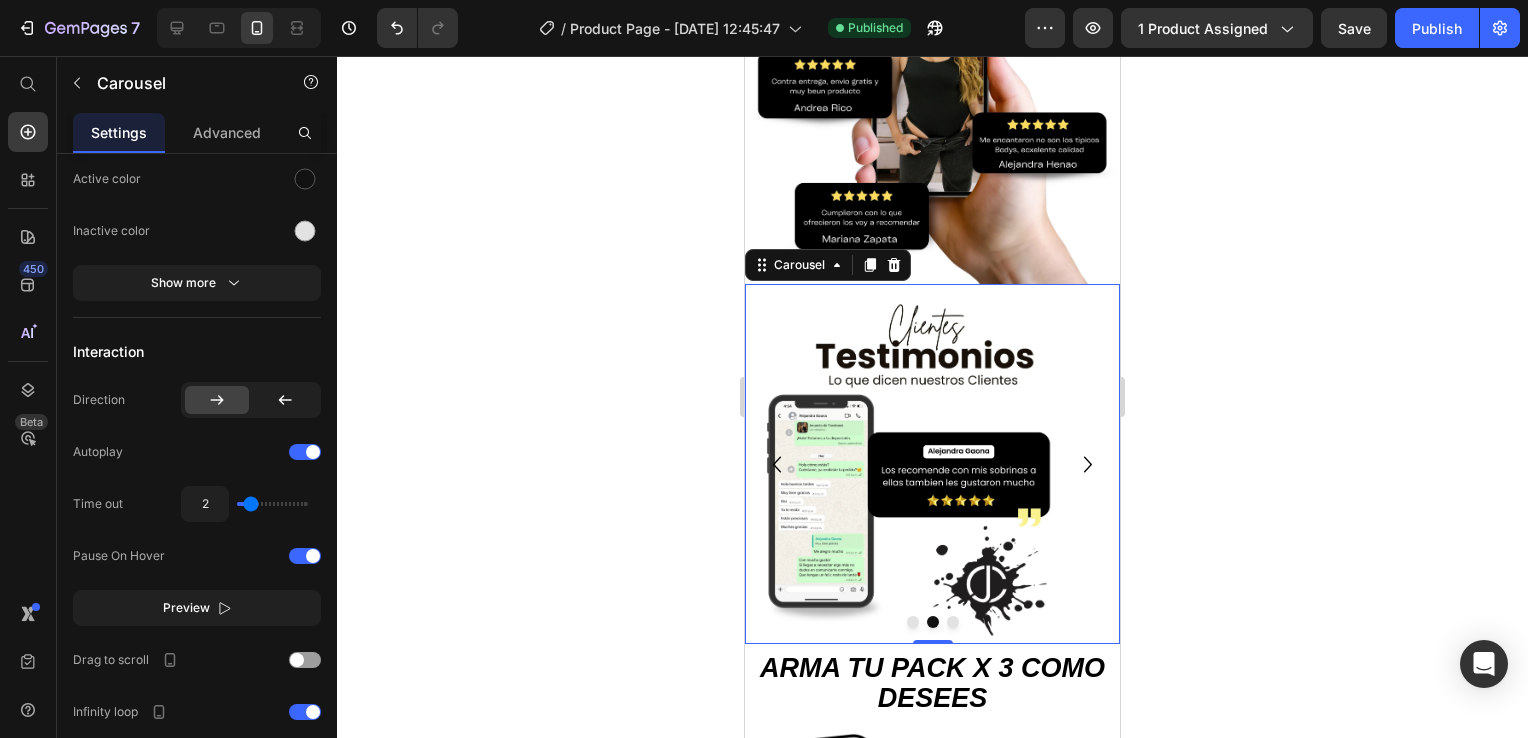click 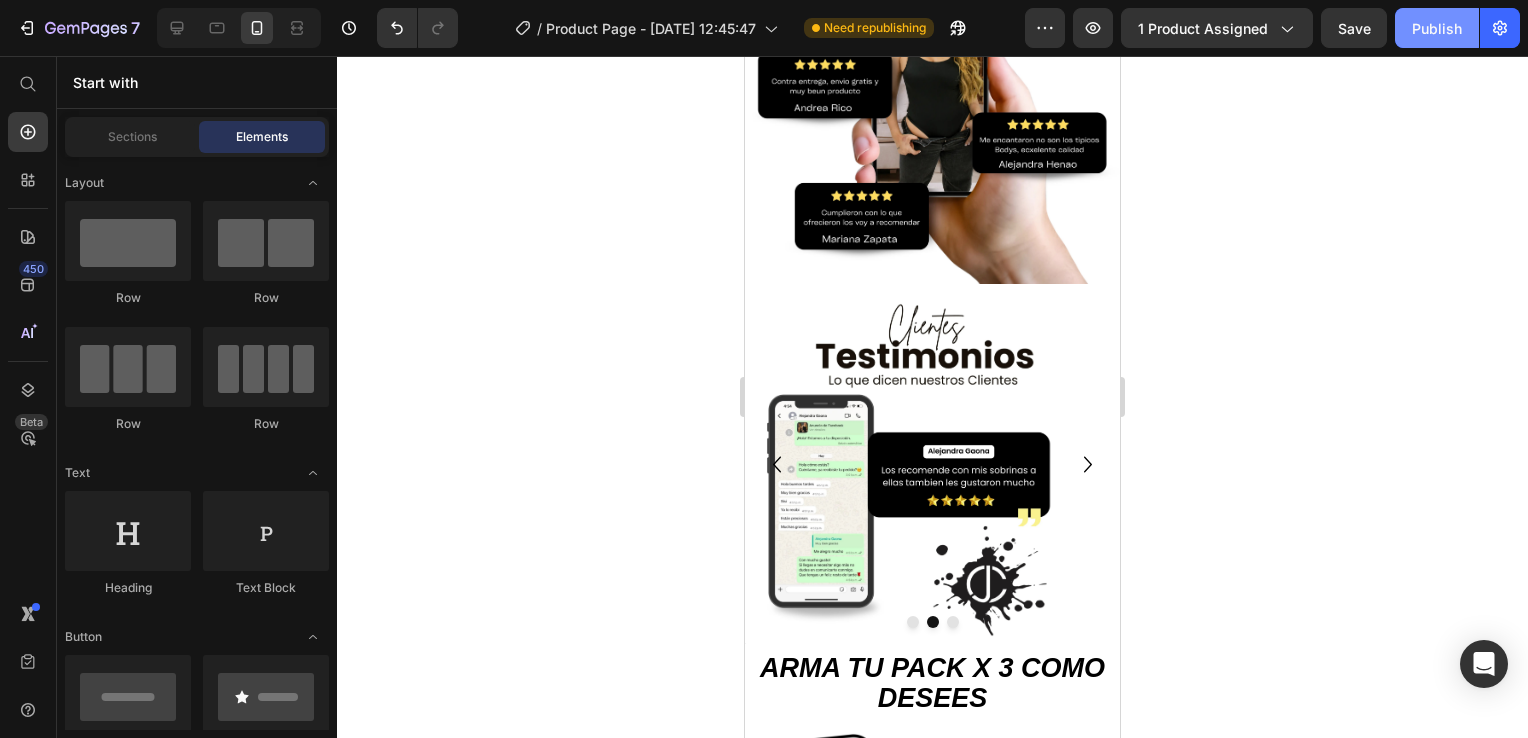 click on "Publish" at bounding box center (1437, 28) 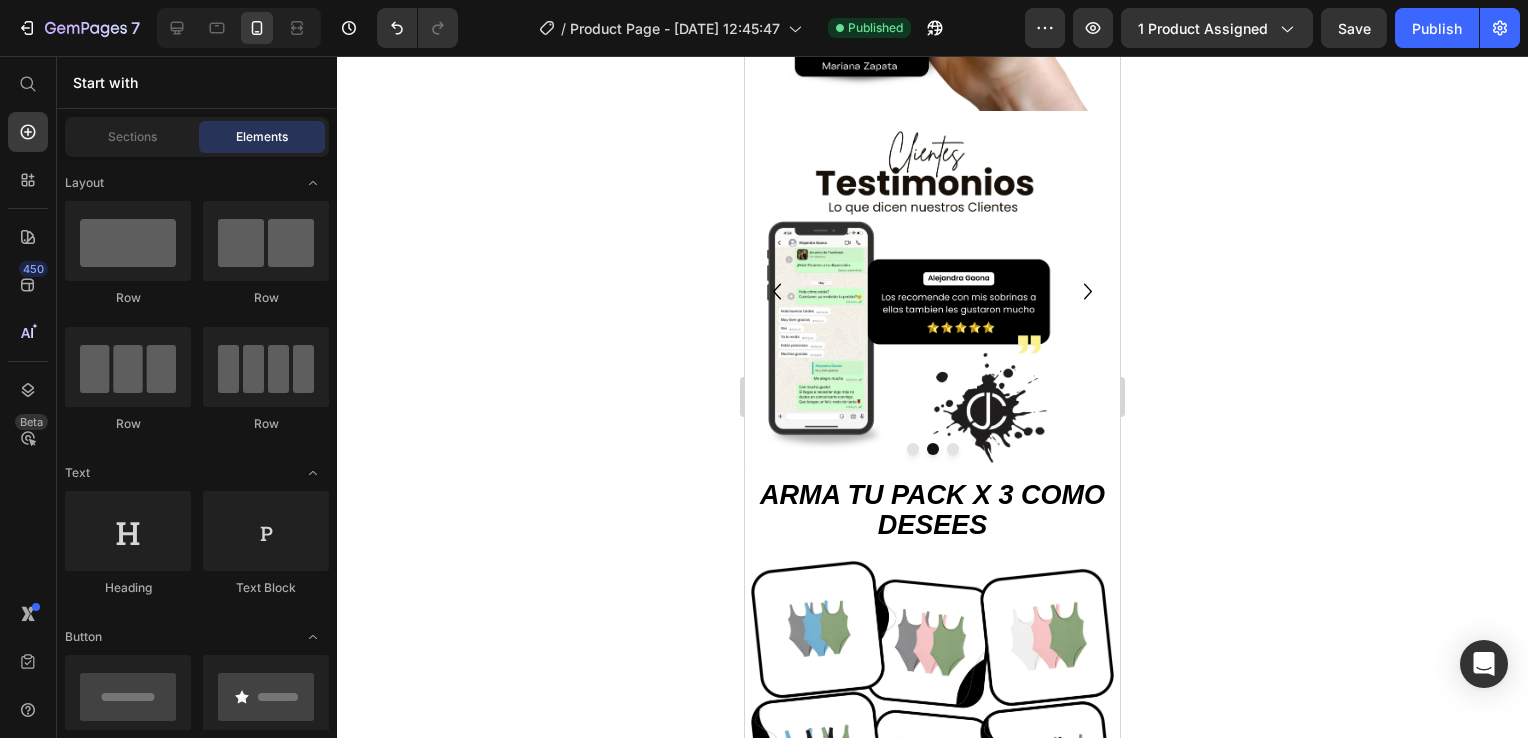 scroll, scrollTop: 2880, scrollLeft: 0, axis: vertical 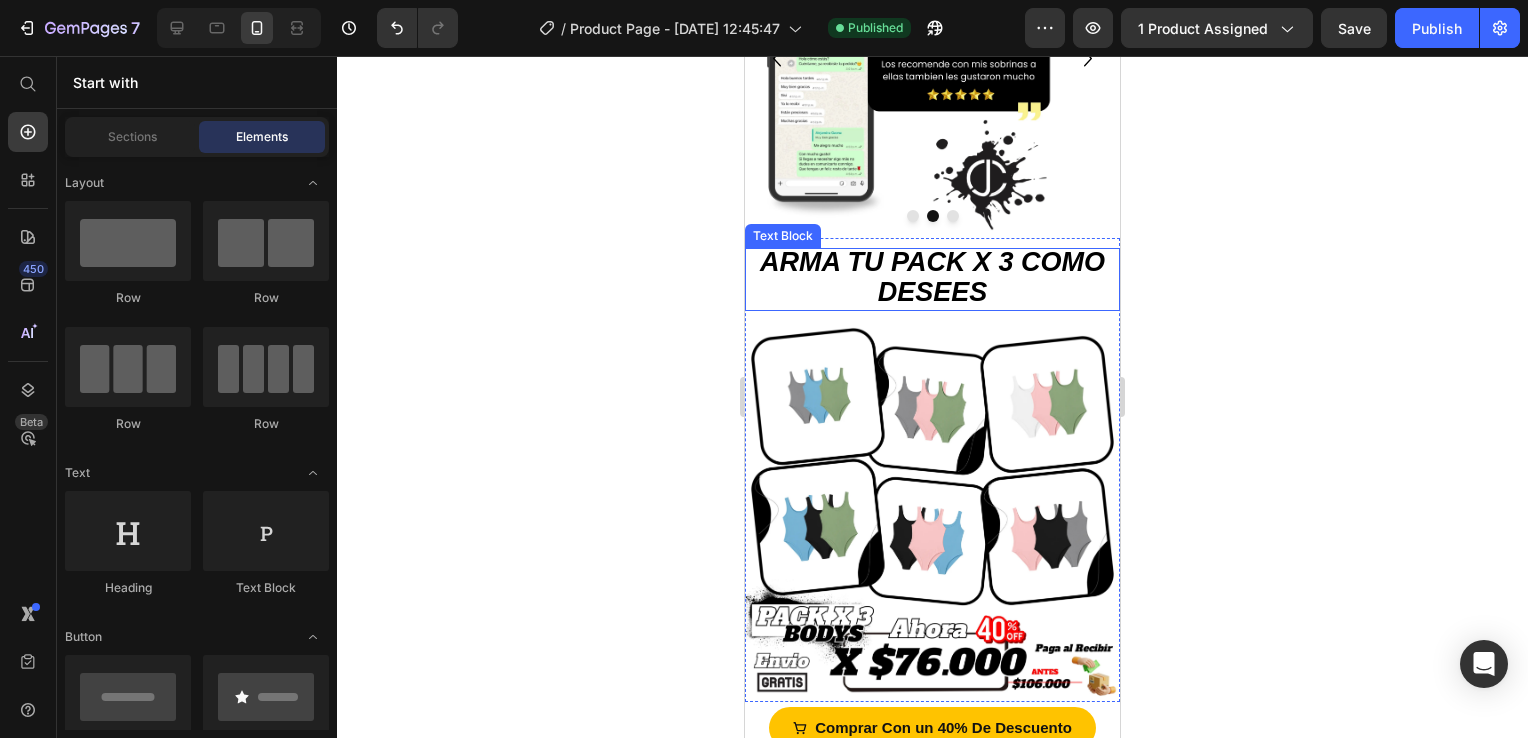 click on "ARMA TU PACK X 3 COMO DESEES" at bounding box center (932, 276) 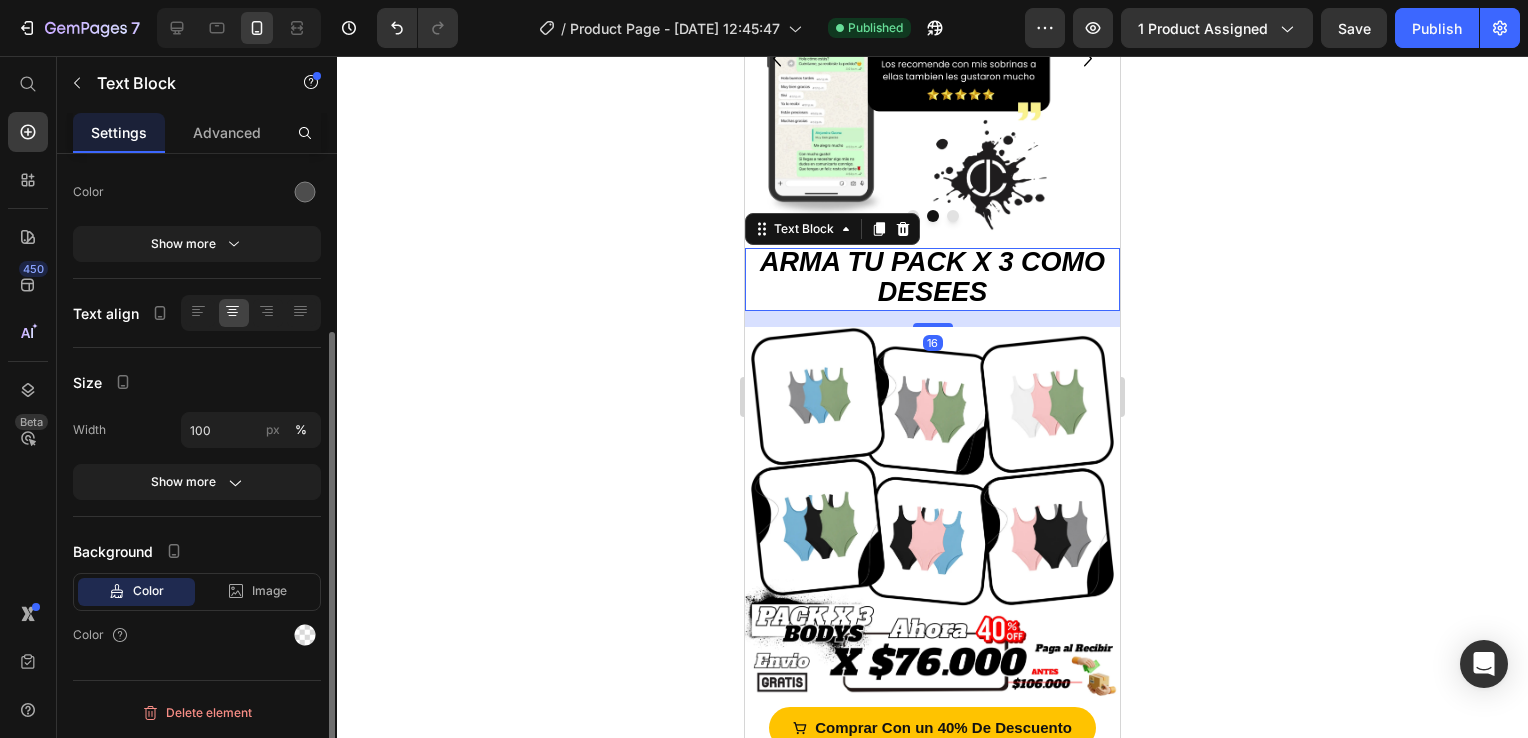 scroll, scrollTop: 0, scrollLeft: 0, axis: both 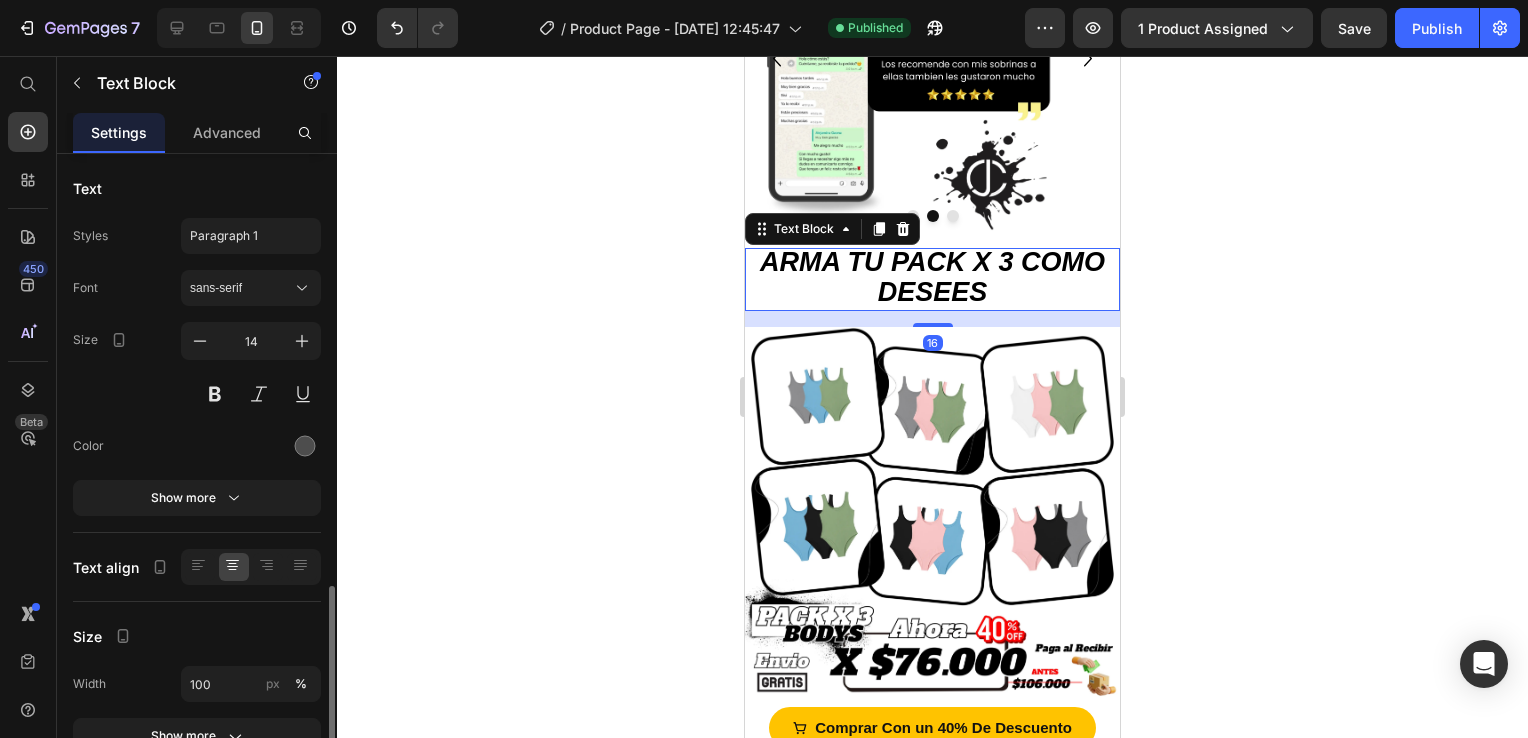 click on "ARMA TU PACK X 3 COMO DESEES" at bounding box center [932, 276] 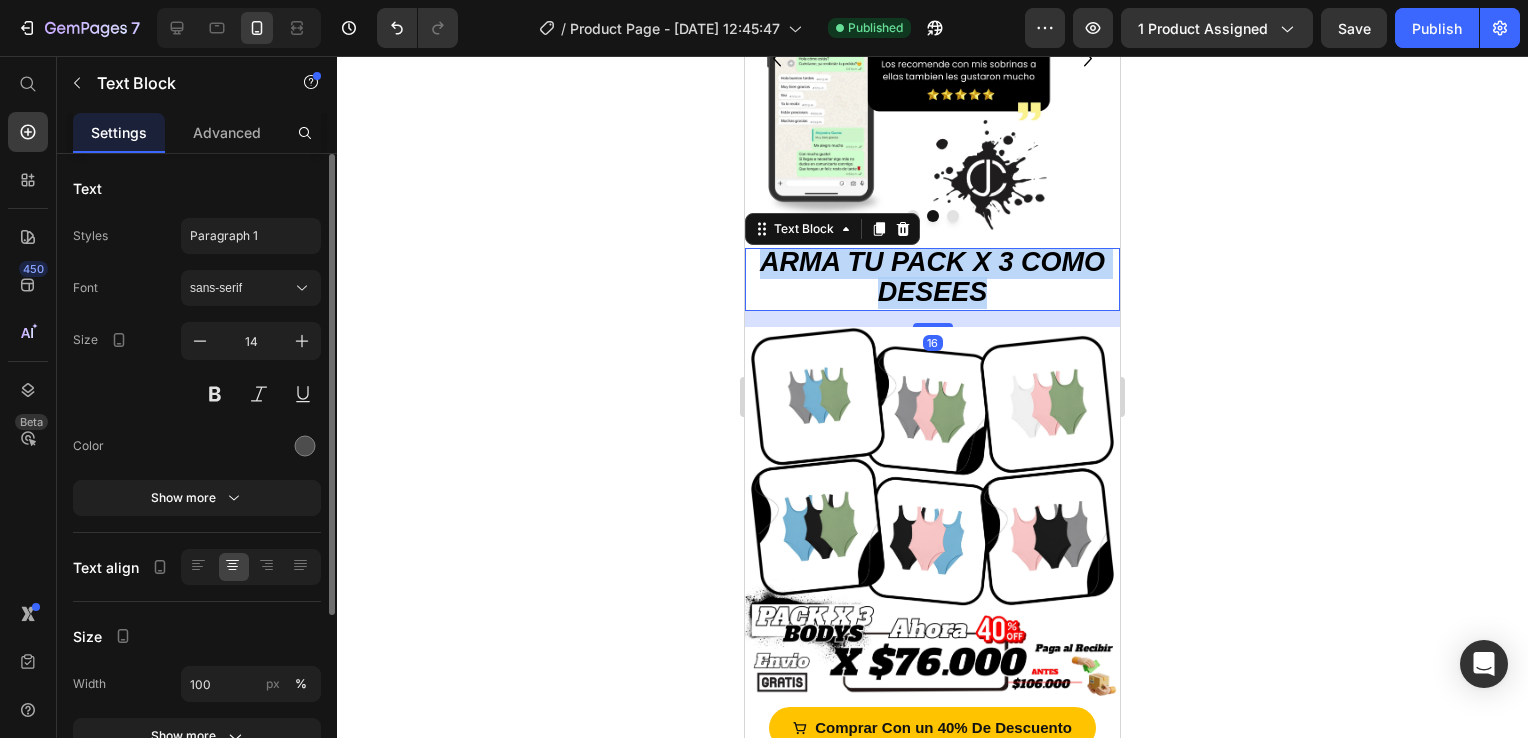 click on "ARMA TU PACK X 3 COMO DESEES" at bounding box center (932, 276) 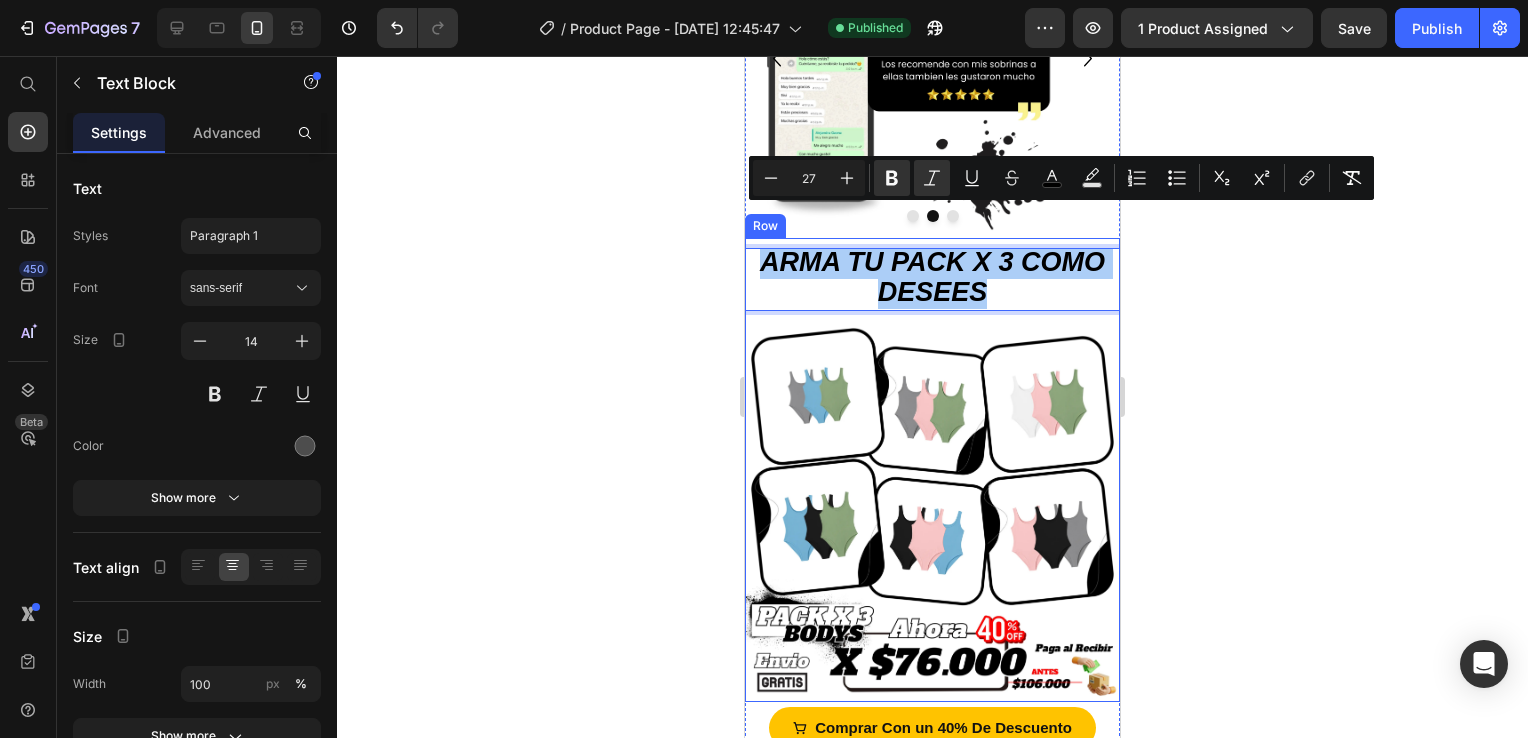 click 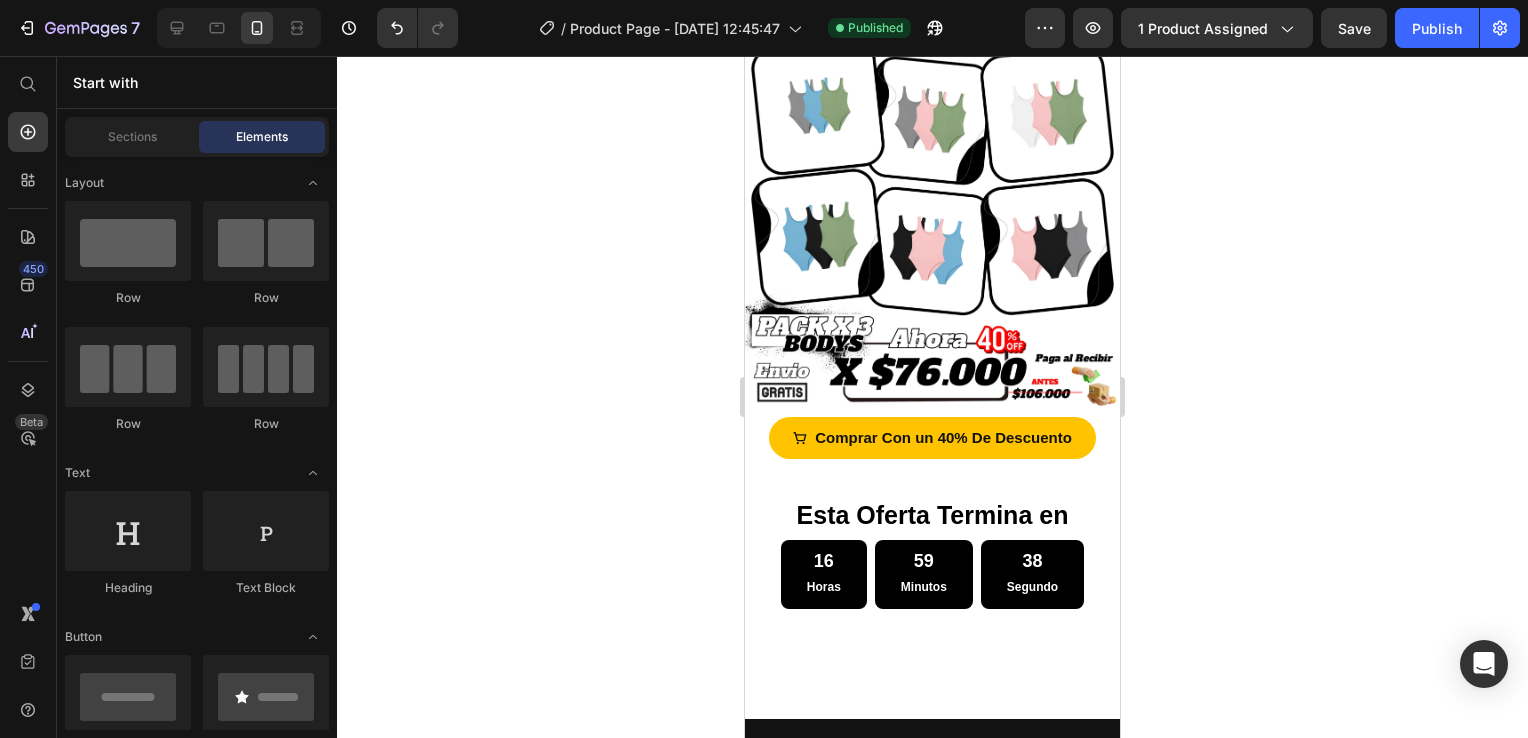 scroll, scrollTop: 3176, scrollLeft: 0, axis: vertical 